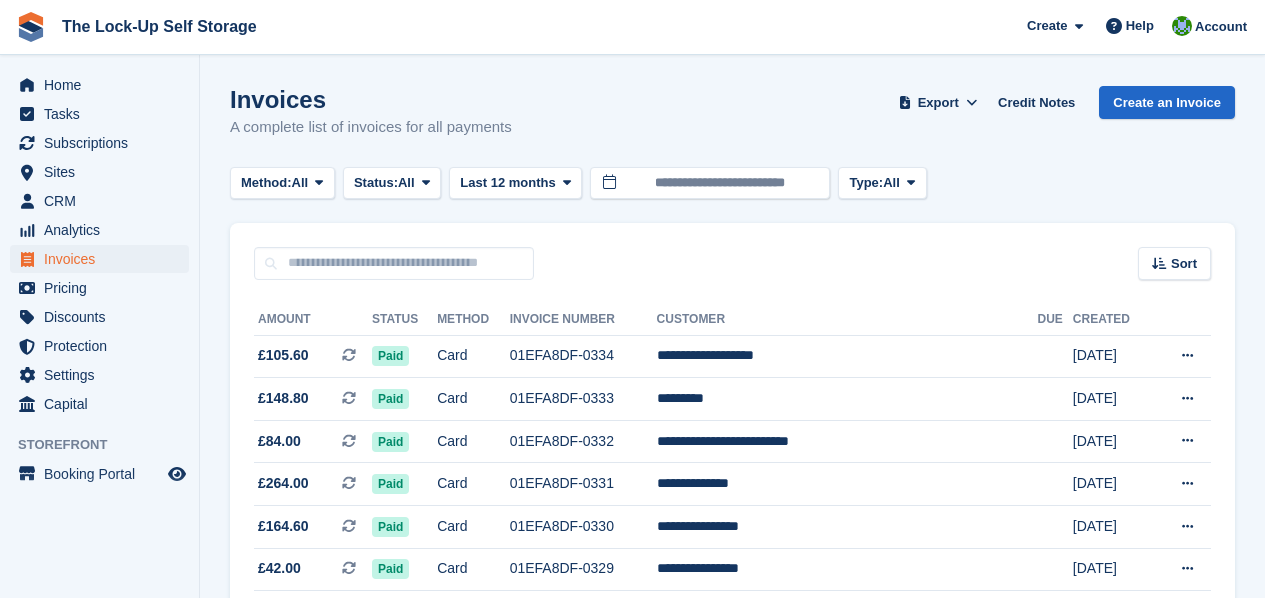 scroll, scrollTop: 0, scrollLeft: 0, axis: both 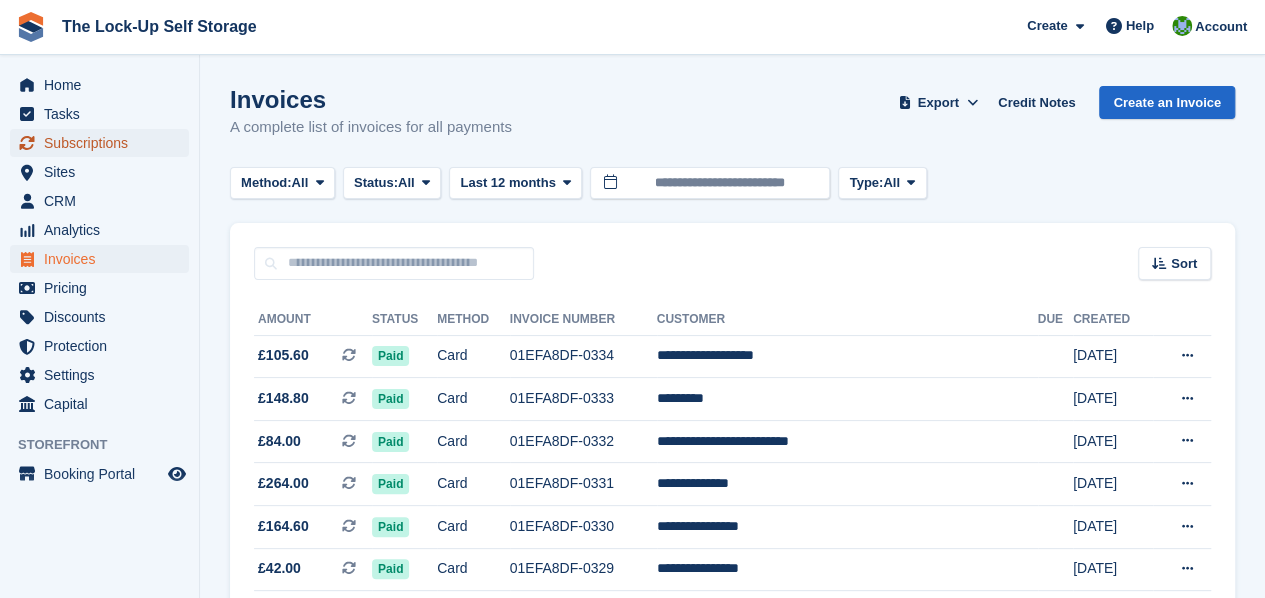 click on "Subscriptions" at bounding box center [104, 143] 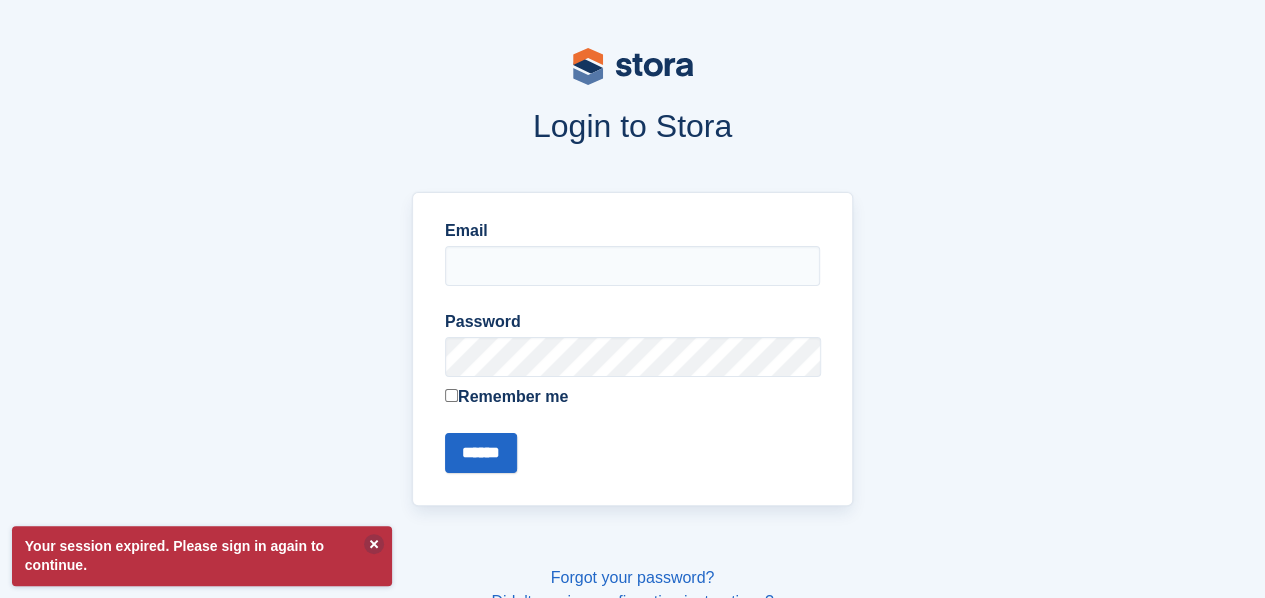 type on "**********" 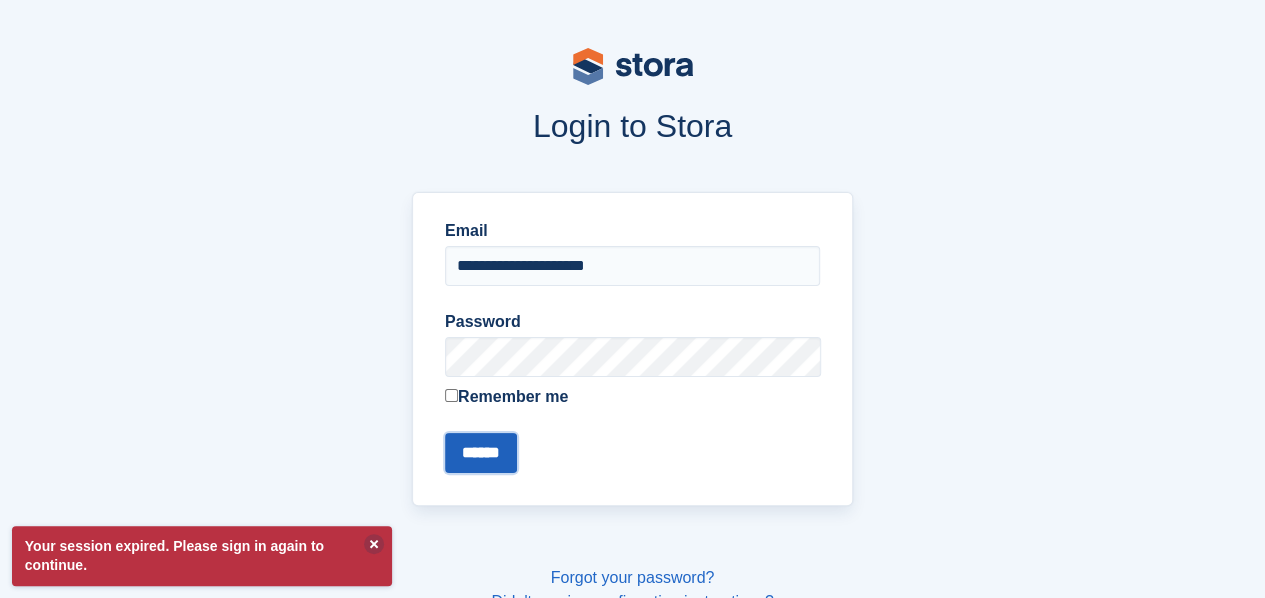 click on "******" at bounding box center (481, 453) 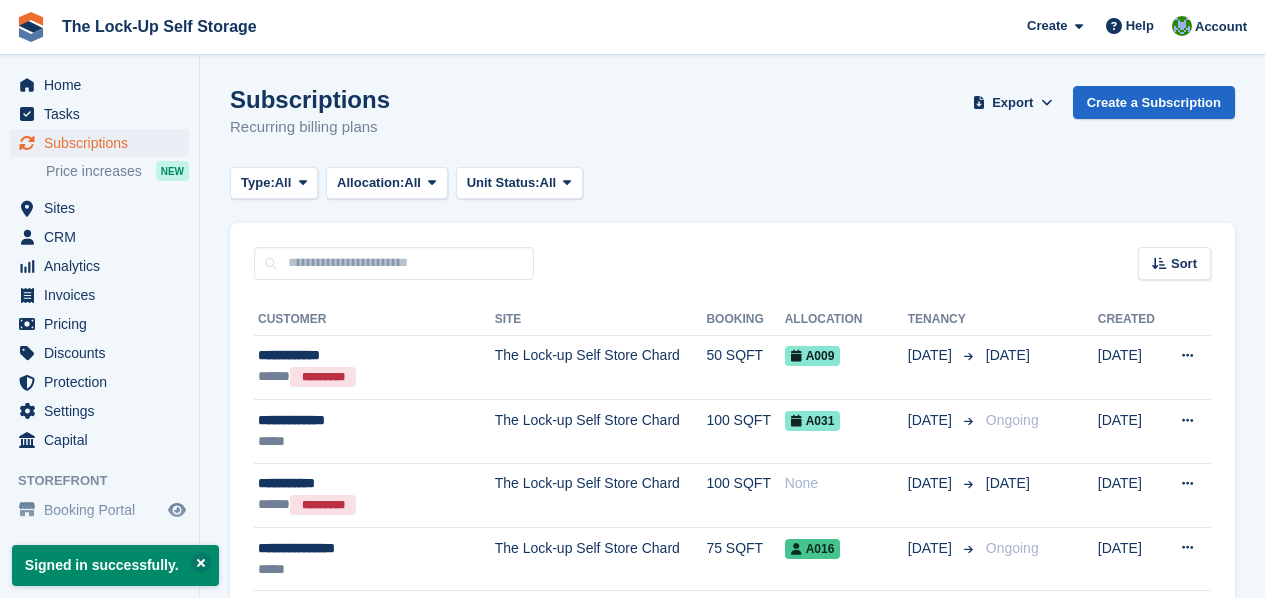 scroll, scrollTop: 0, scrollLeft: 0, axis: both 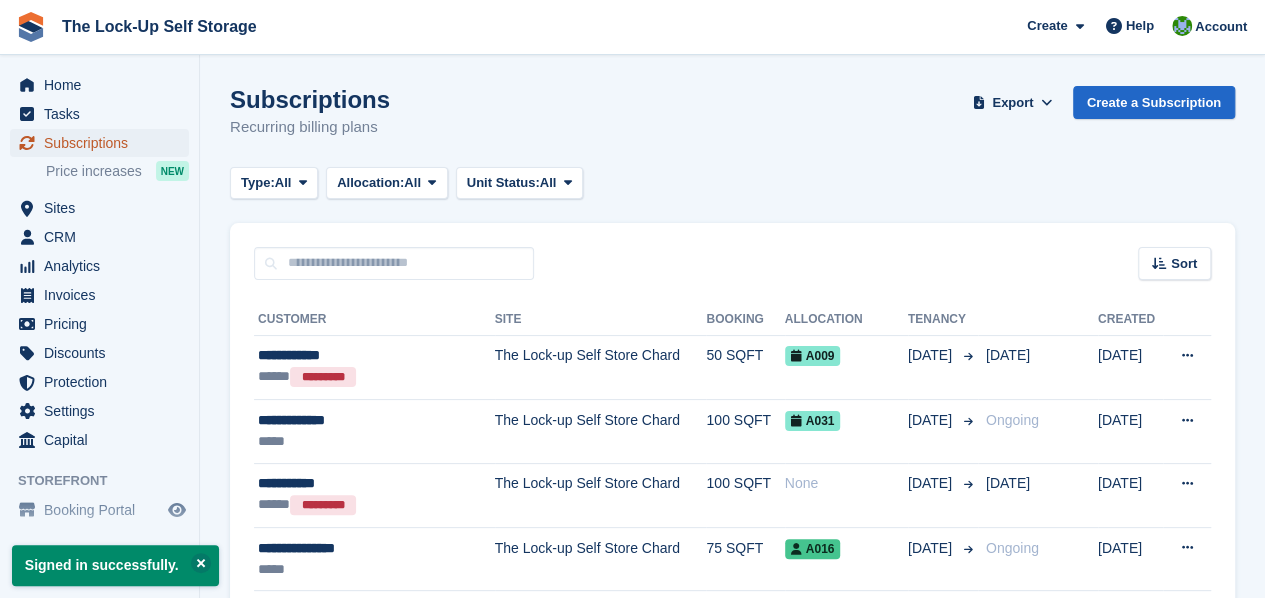 click on "Subscriptions" at bounding box center [104, 143] 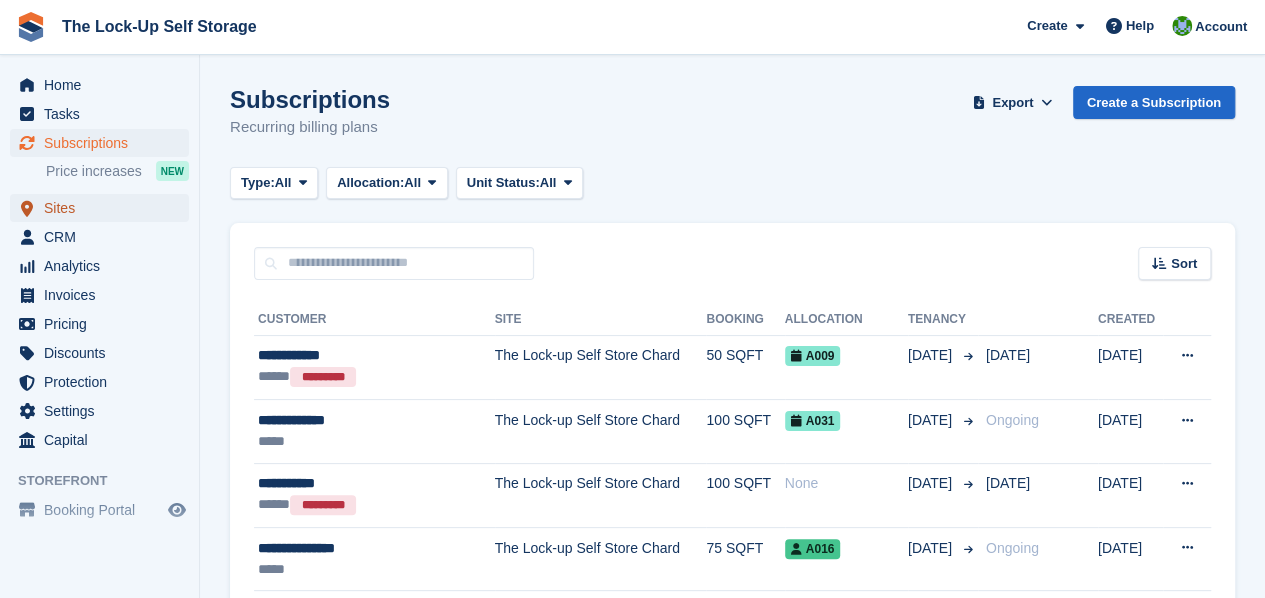 click on "Sites" at bounding box center (104, 208) 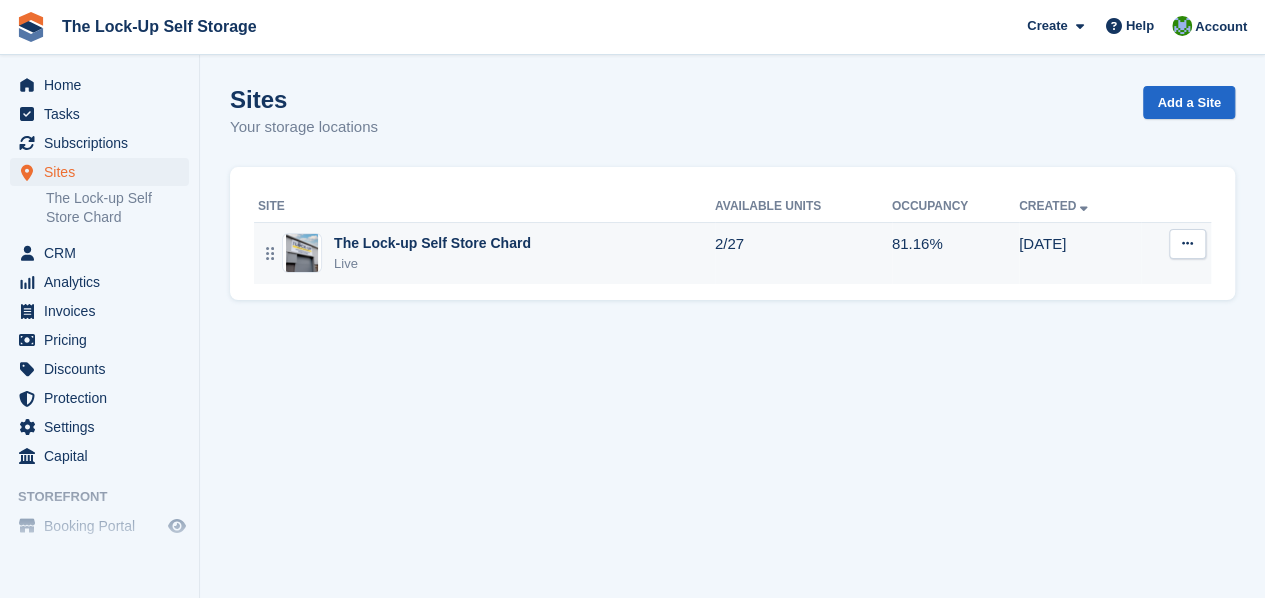 click on "The Lock-up Self Store Chard" at bounding box center [432, 243] 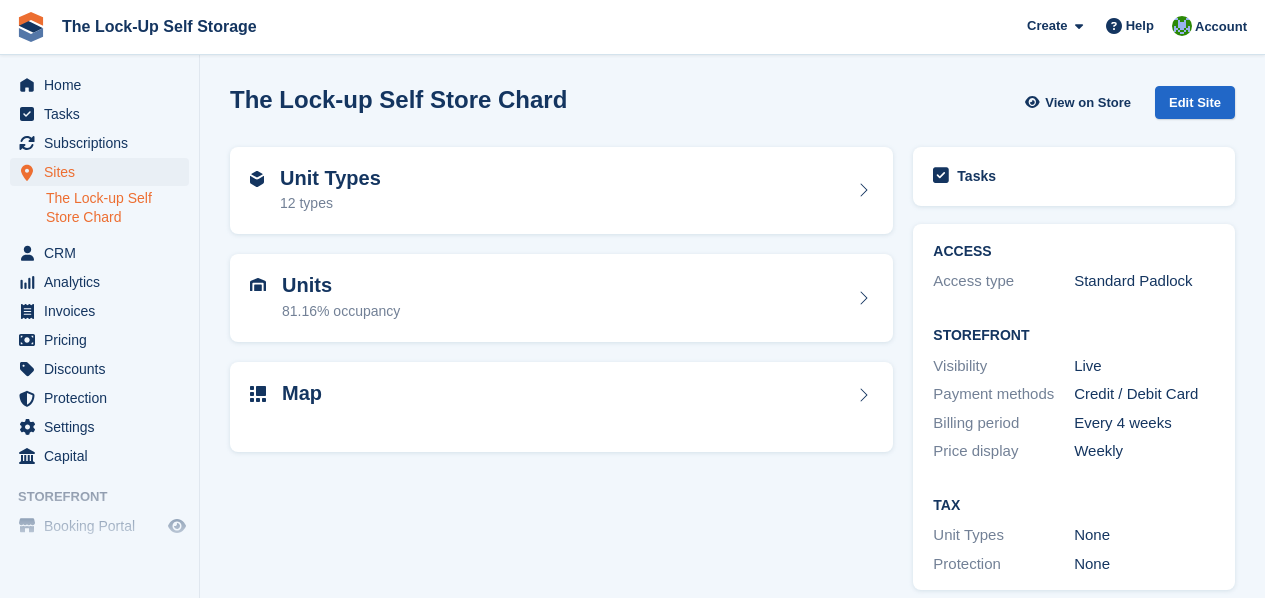 scroll, scrollTop: 0, scrollLeft: 0, axis: both 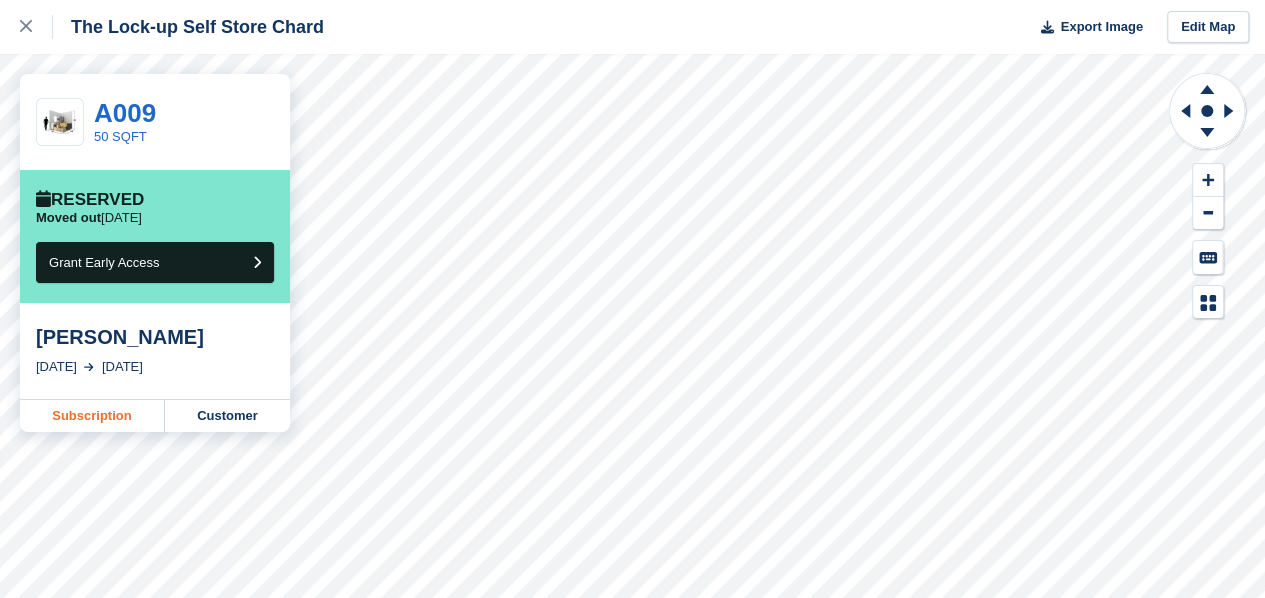 click on "Subscription" at bounding box center (92, 416) 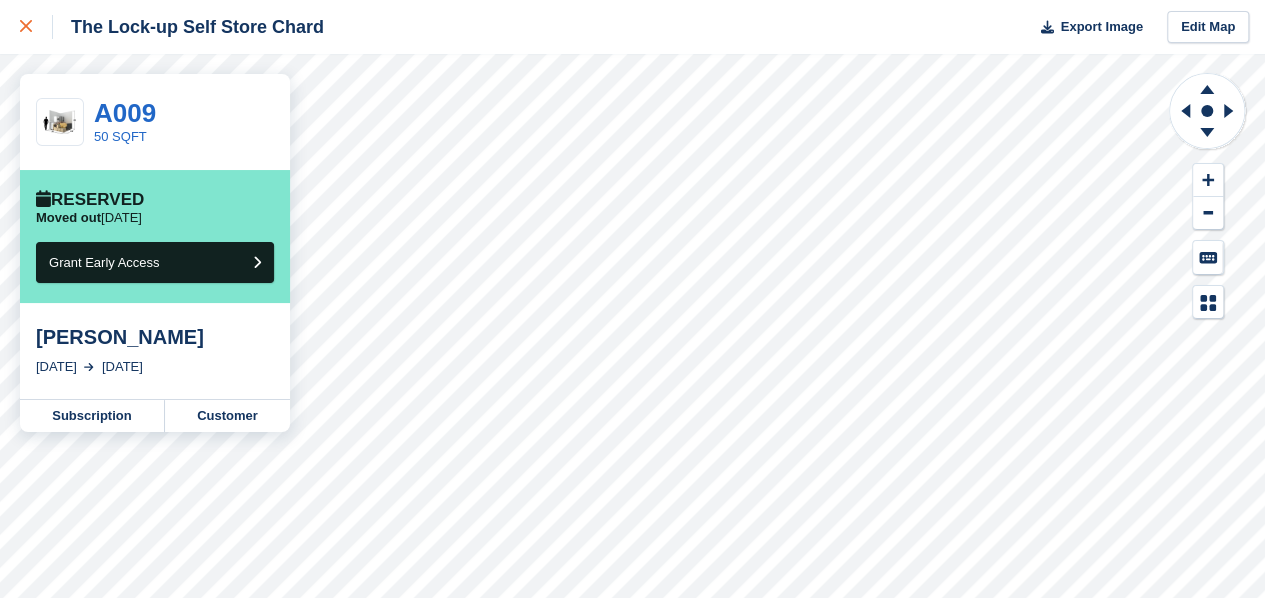 click 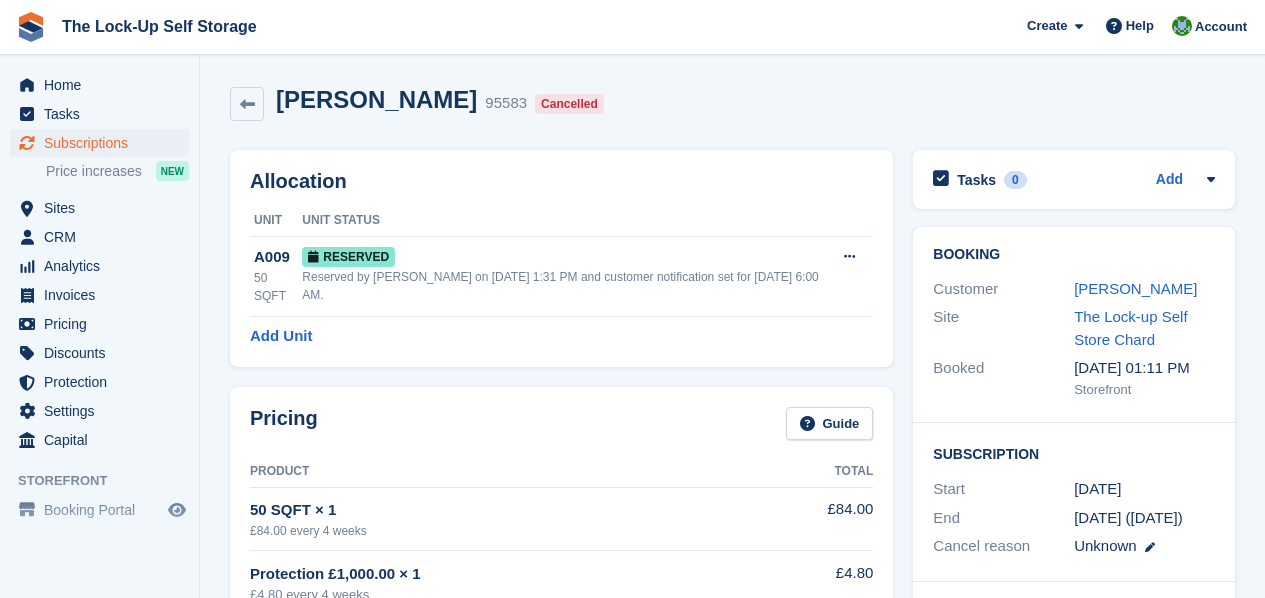 scroll, scrollTop: 0, scrollLeft: 0, axis: both 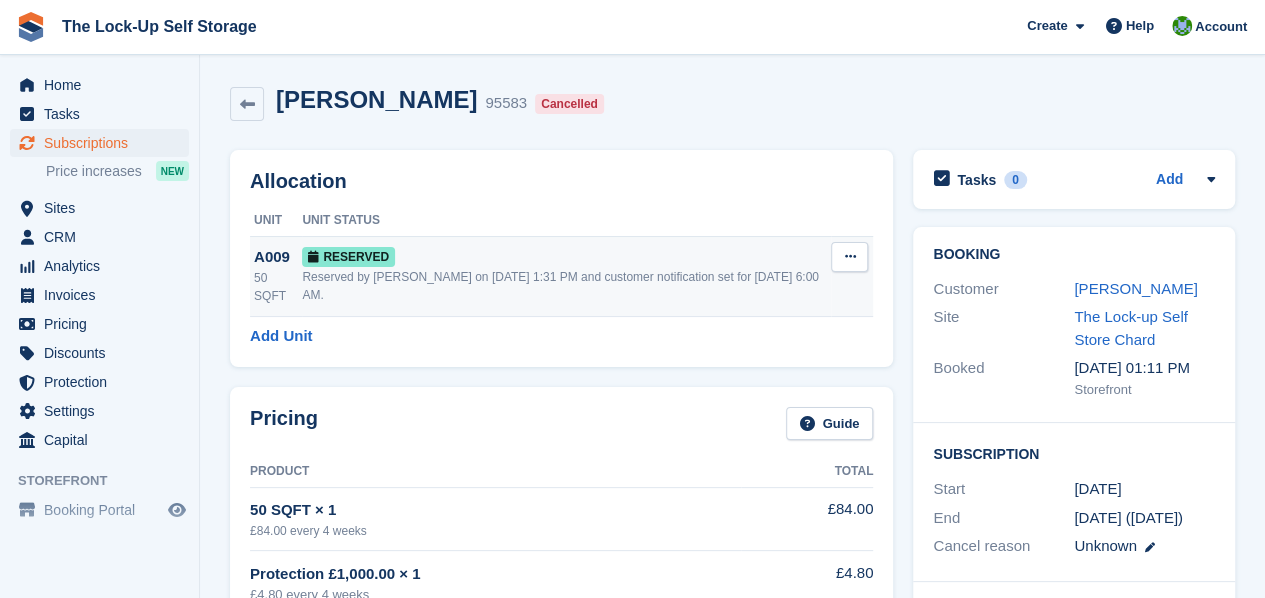 click on "Reserved" at bounding box center (566, 256) 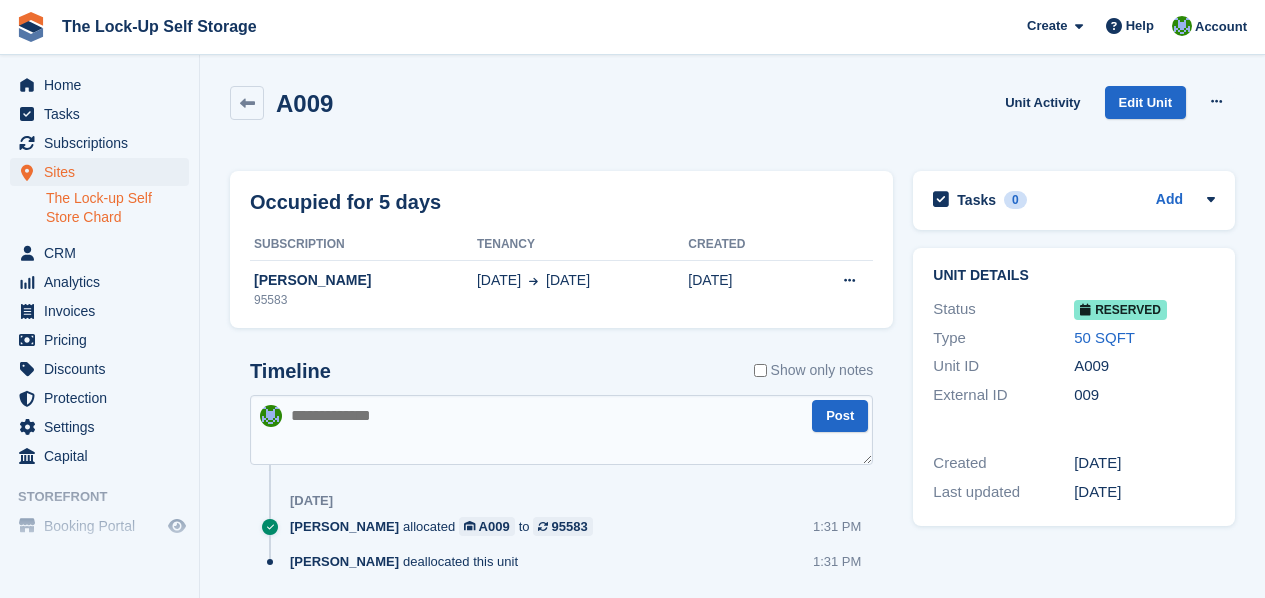scroll, scrollTop: 0, scrollLeft: 0, axis: both 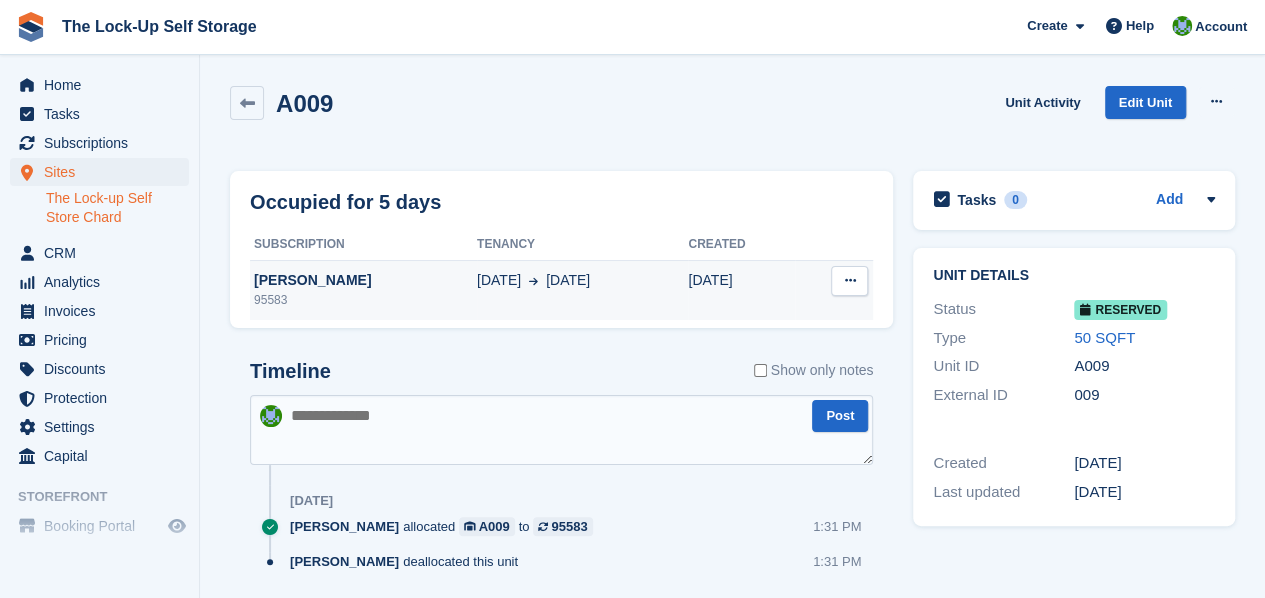 click at bounding box center [849, 281] 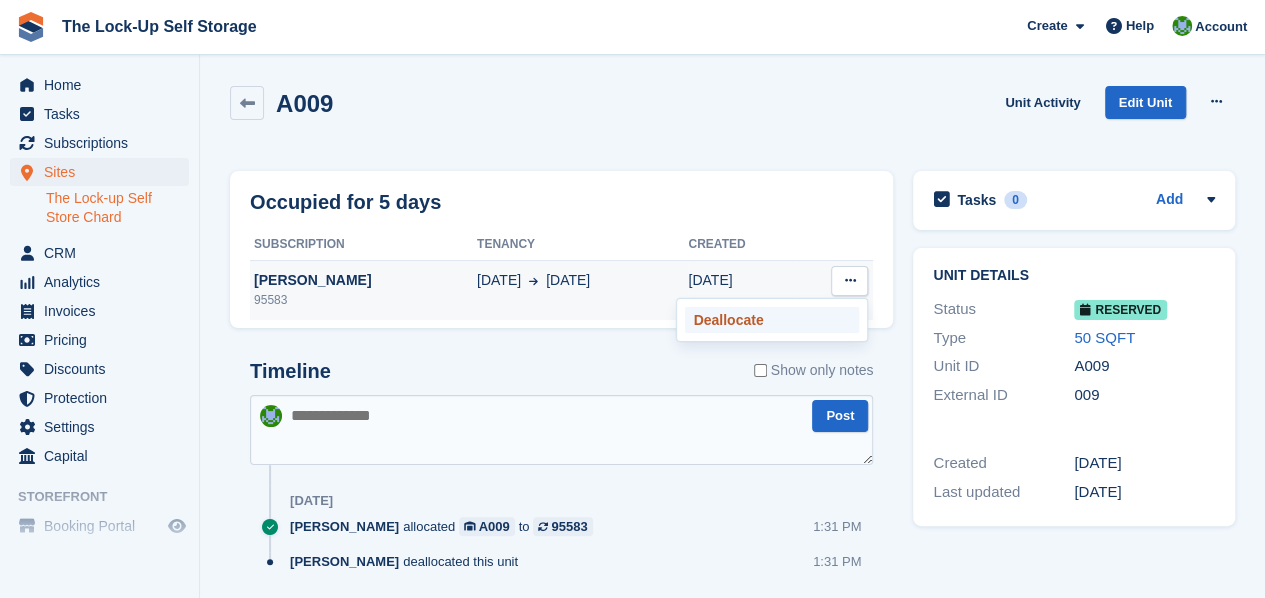 click on "Deallocate" at bounding box center (772, 320) 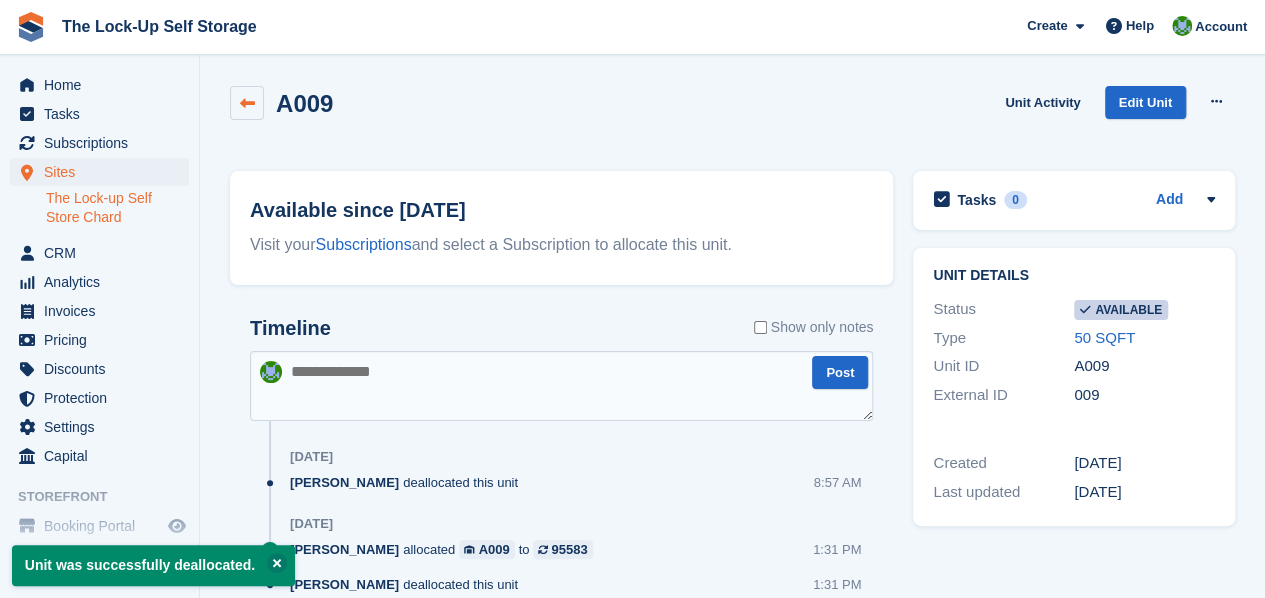 click at bounding box center (247, 103) 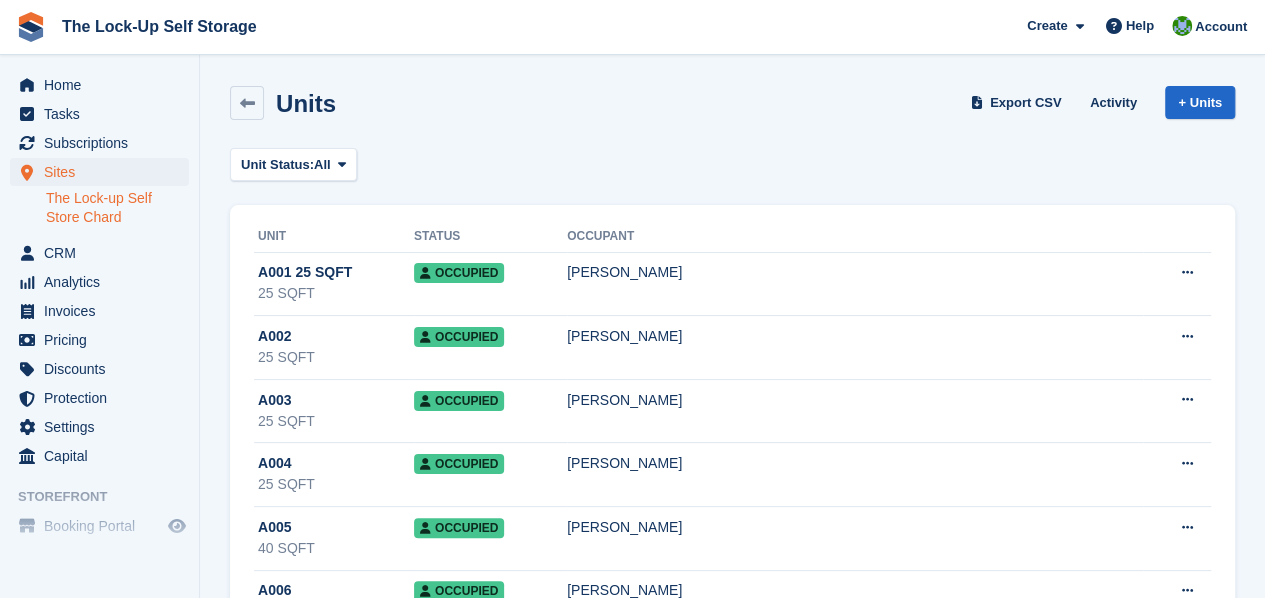 click on "The Lock-up Self Store Chard" at bounding box center [117, 208] 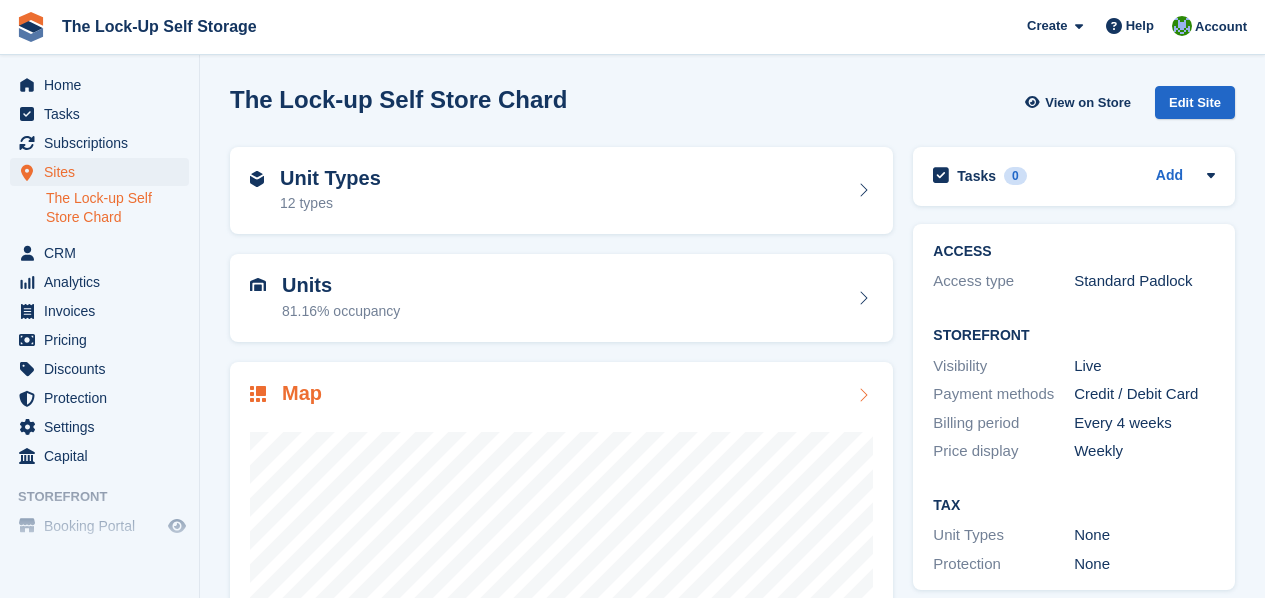 scroll, scrollTop: 0, scrollLeft: 0, axis: both 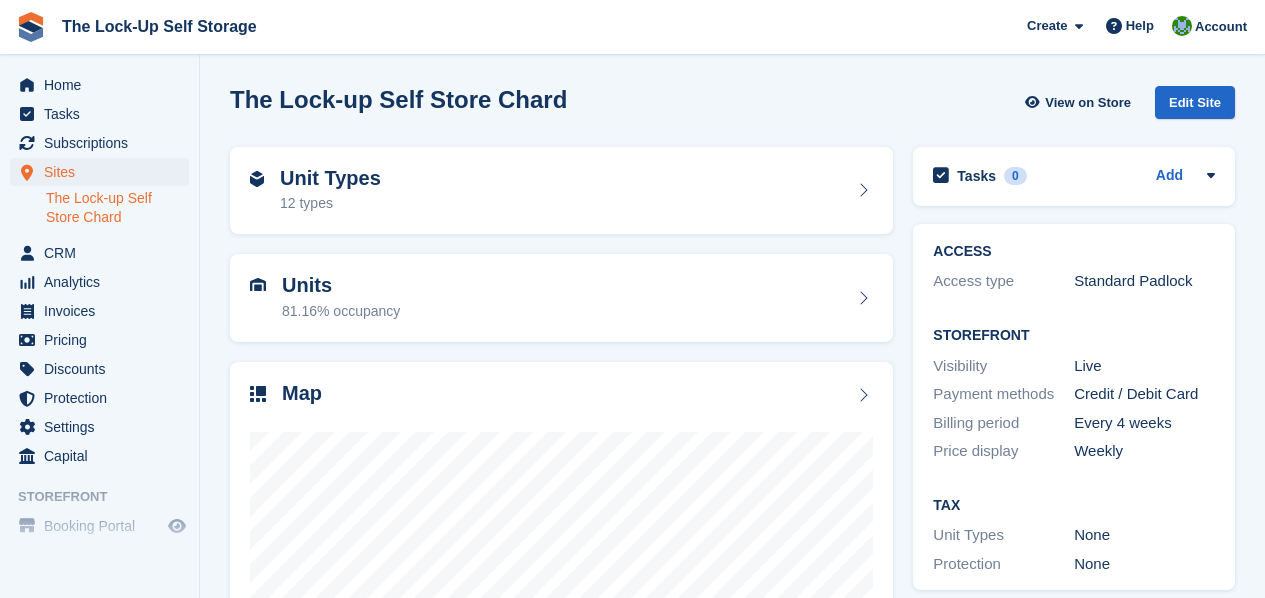 click on "Invoices" at bounding box center (104, 311) 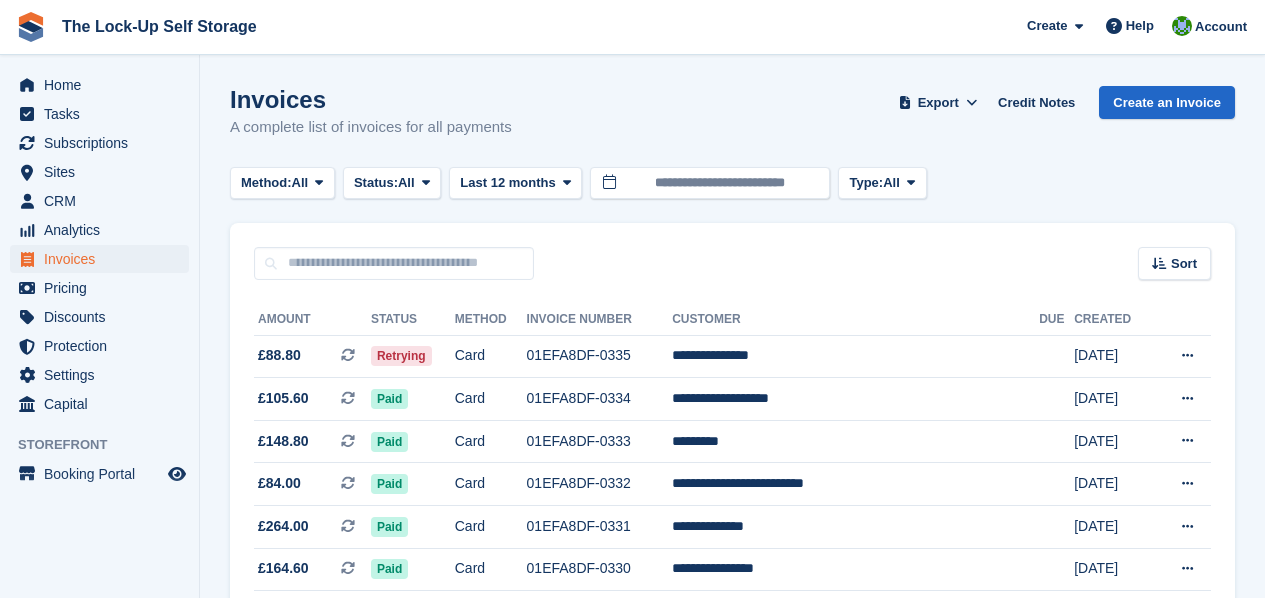 scroll, scrollTop: 0, scrollLeft: 0, axis: both 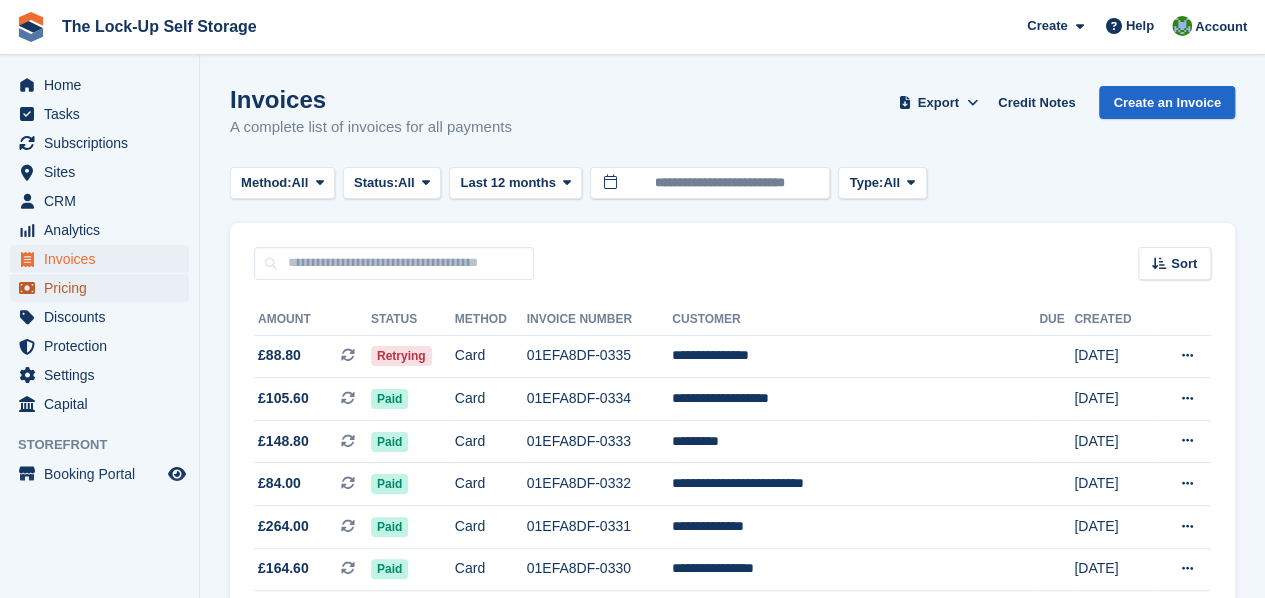 click on "Pricing" at bounding box center [104, 288] 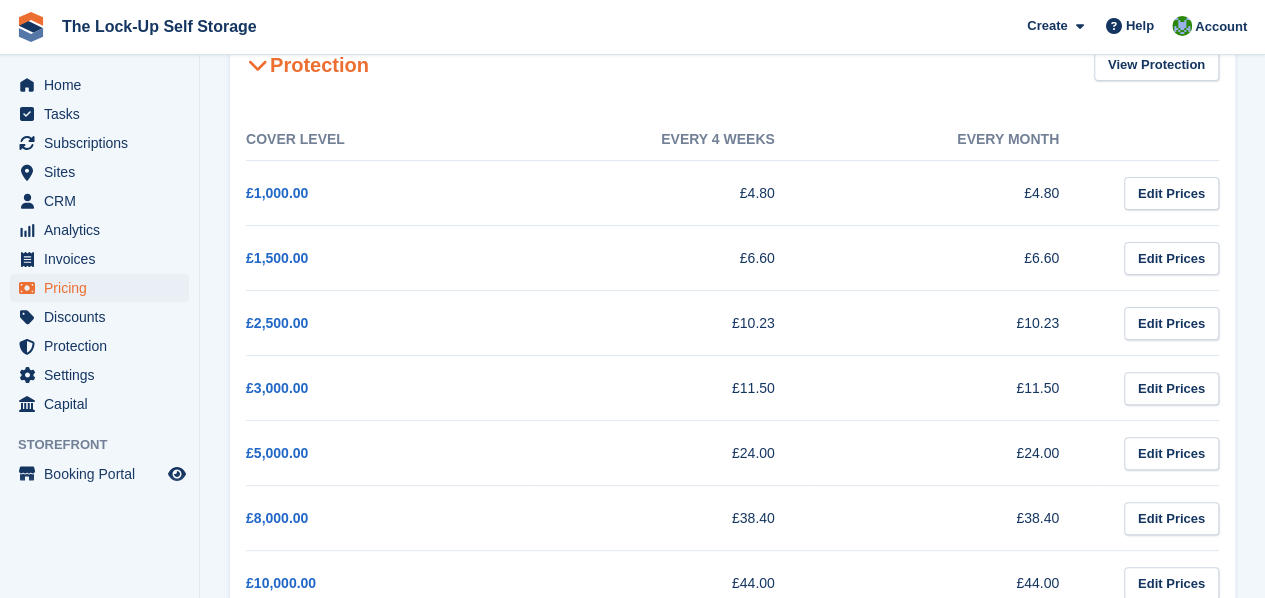 scroll, scrollTop: 0, scrollLeft: 0, axis: both 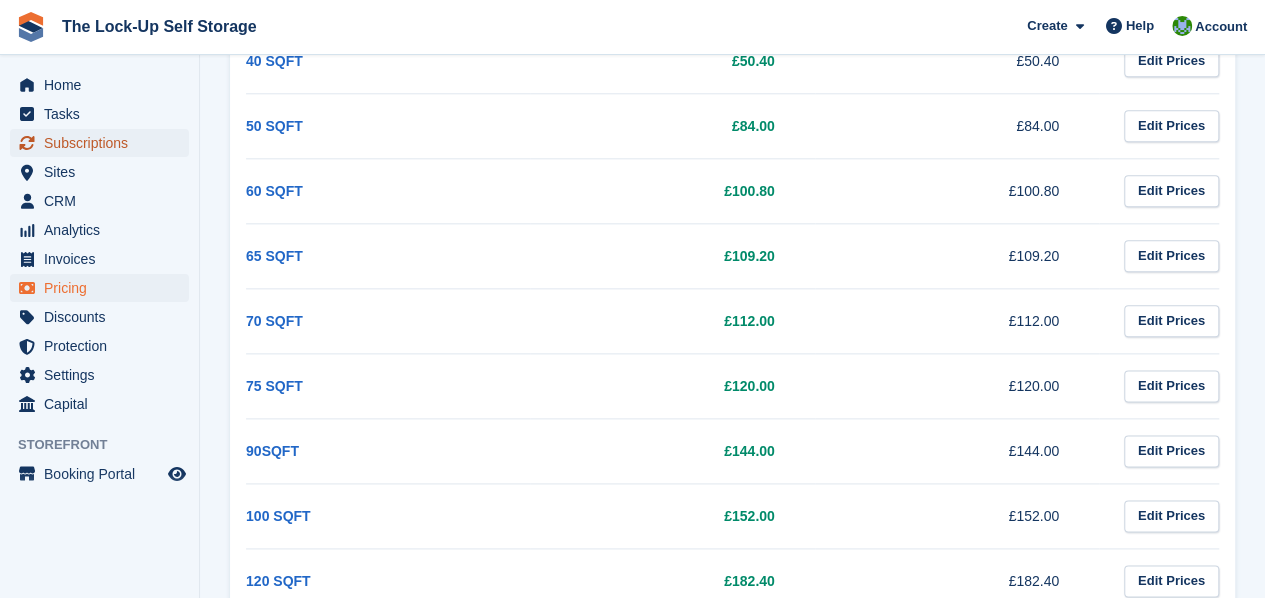 click on "Subscriptions" at bounding box center [104, 143] 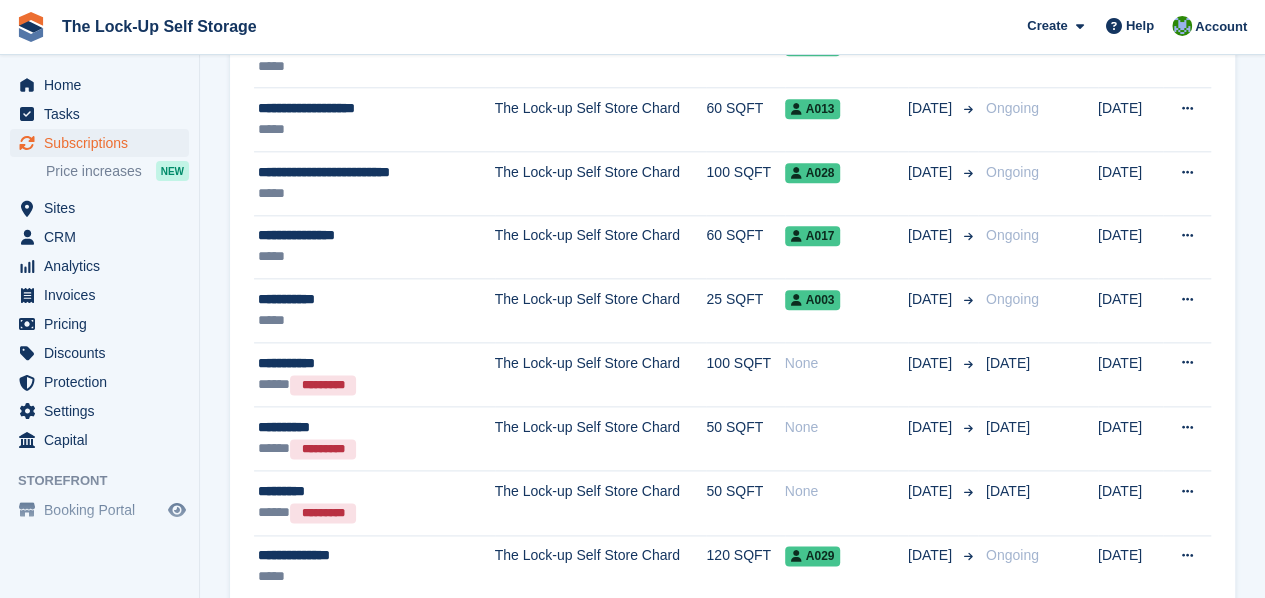 scroll, scrollTop: 0, scrollLeft: 0, axis: both 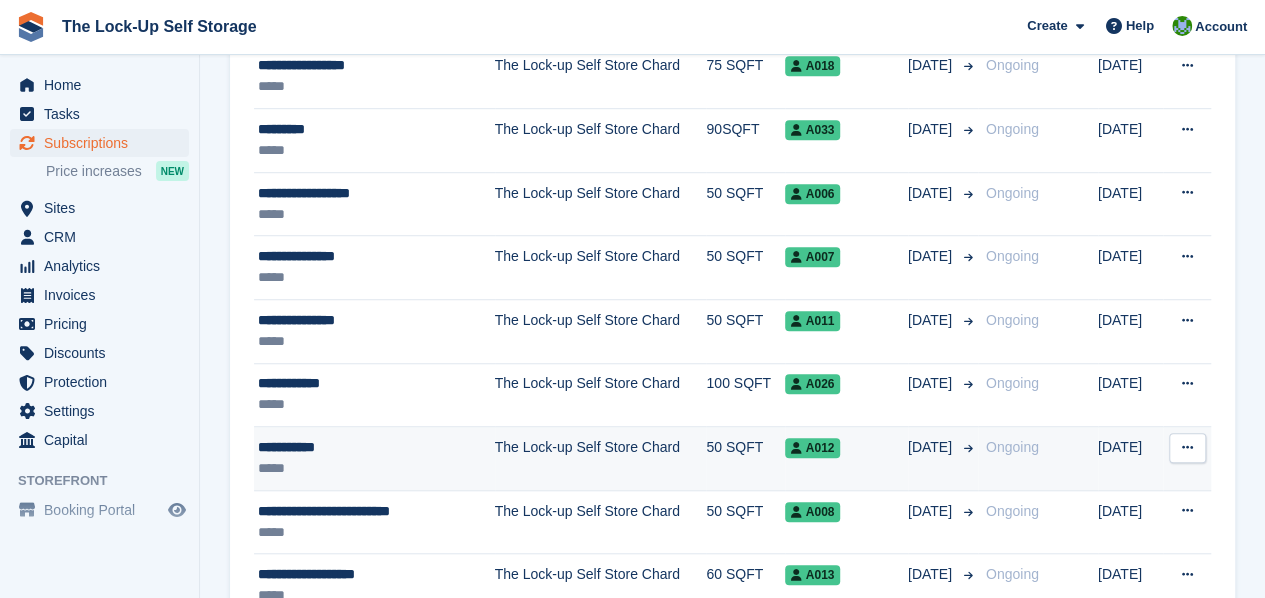 click on "The Lock-up Self Store Chard" at bounding box center [601, 459] 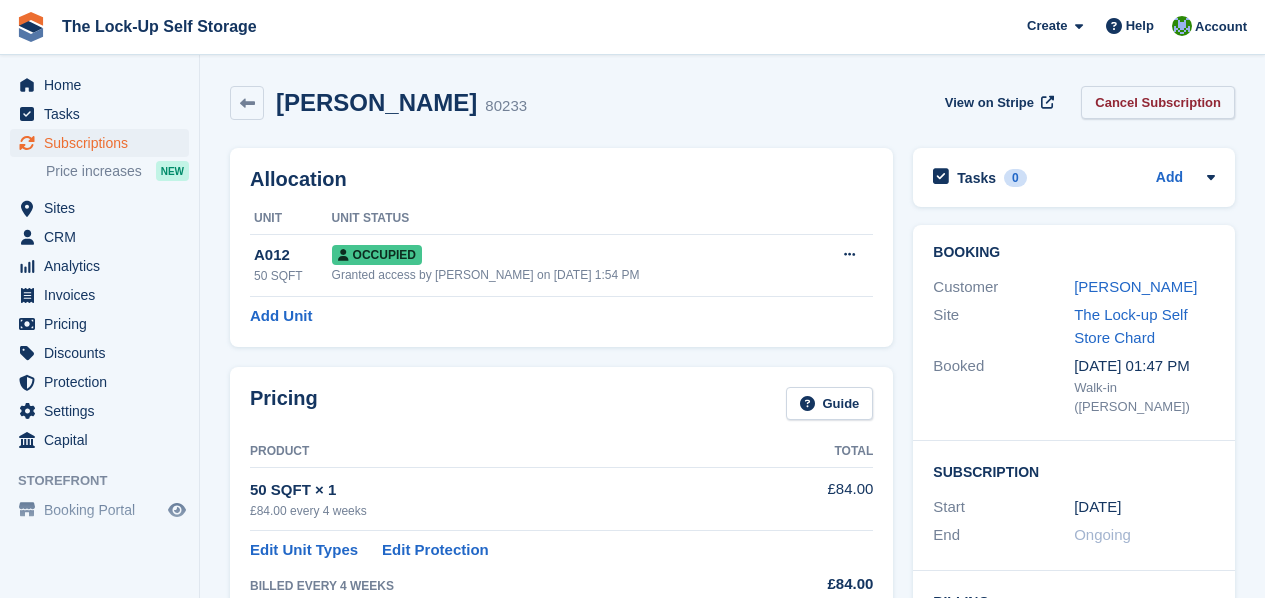 scroll, scrollTop: 0, scrollLeft: 0, axis: both 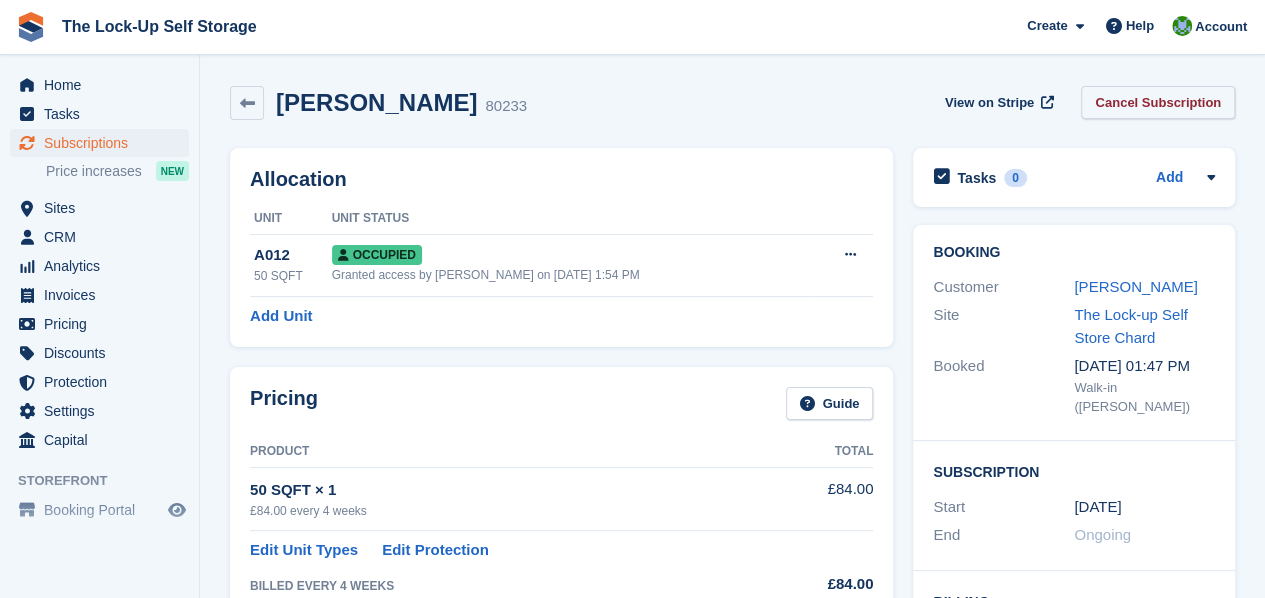 click on "Cancel Subscription" at bounding box center [1158, 102] 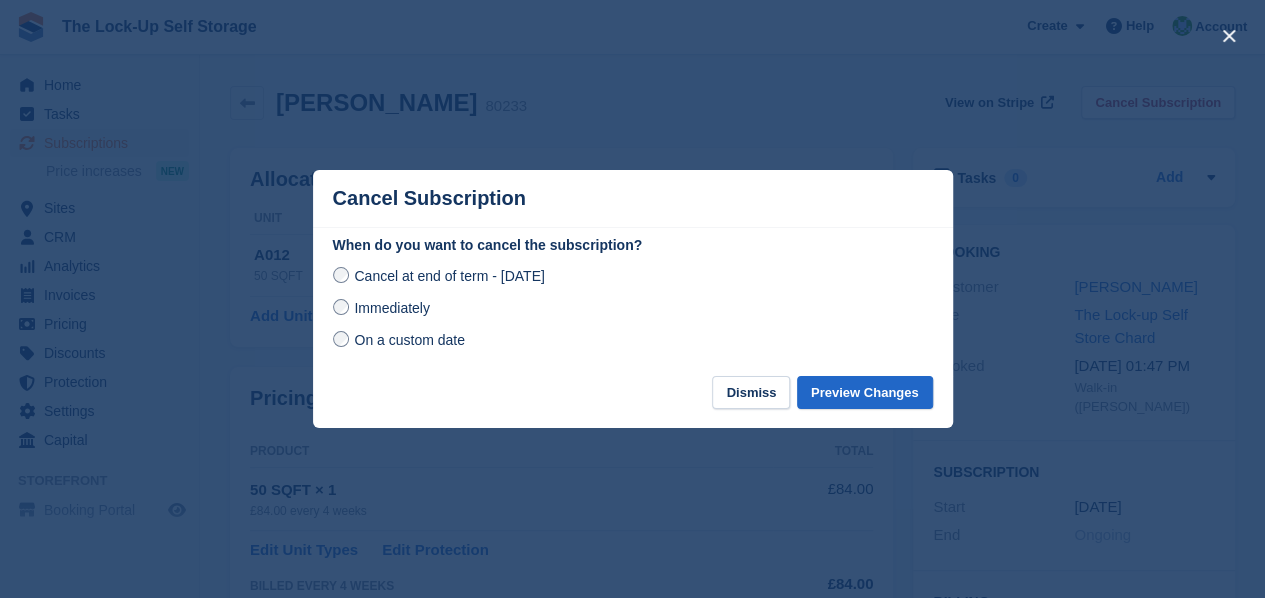 click on "Immediately" at bounding box center (391, 308) 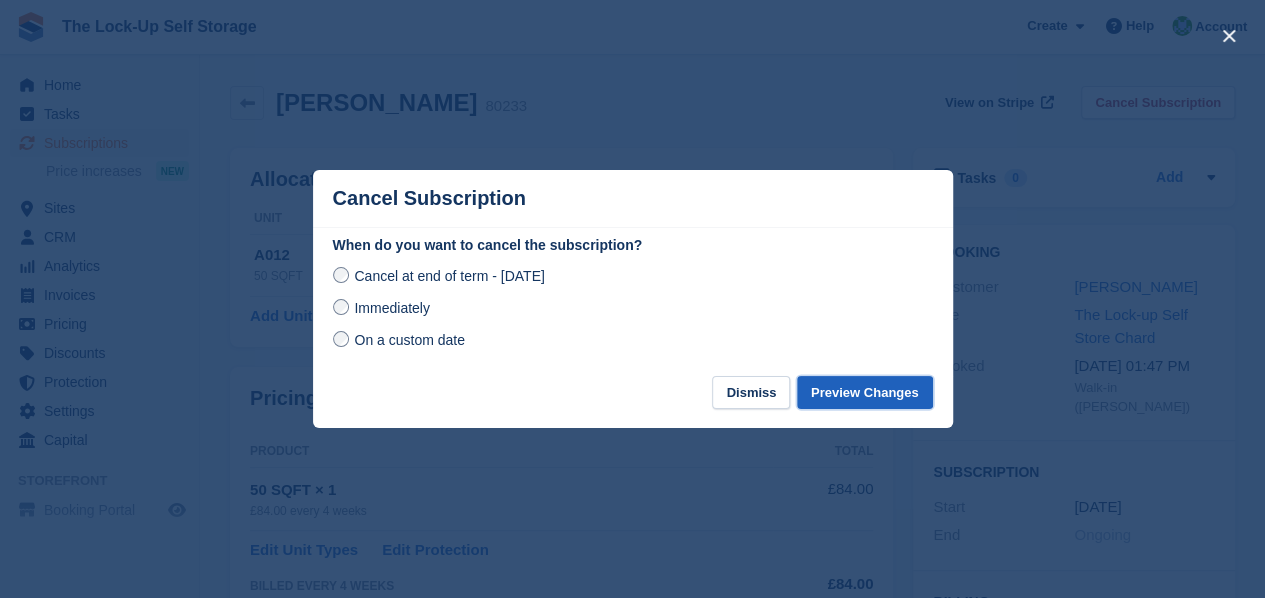 click on "Preview Changes" at bounding box center [865, 392] 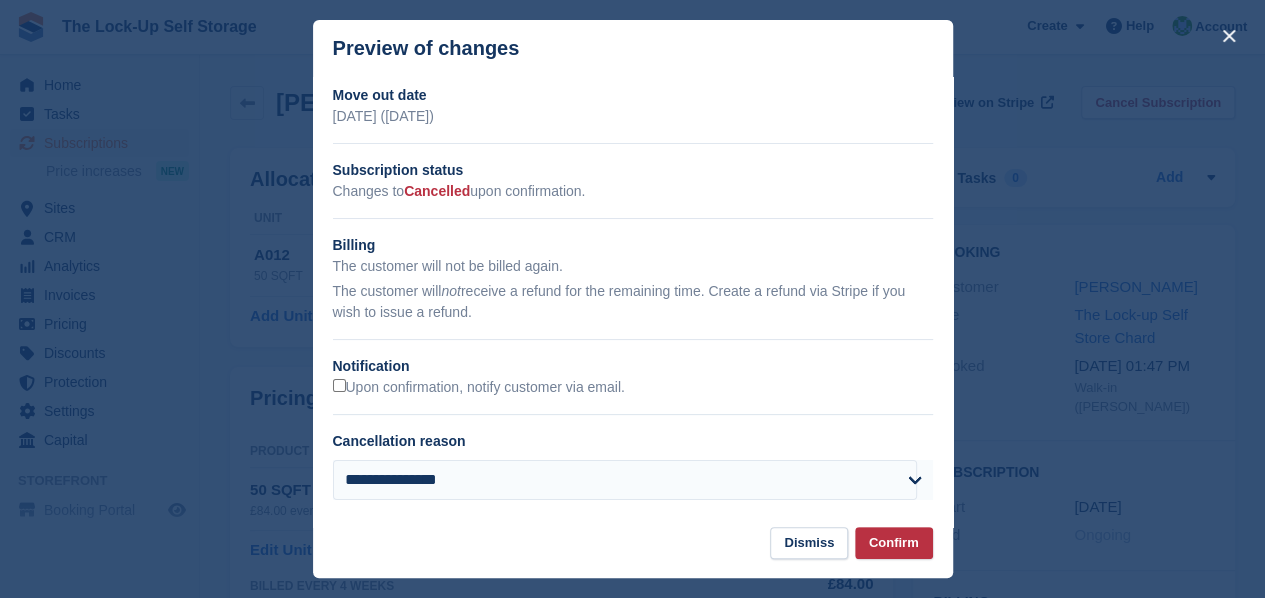 scroll, scrollTop: 9, scrollLeft: 0, axis: vertical 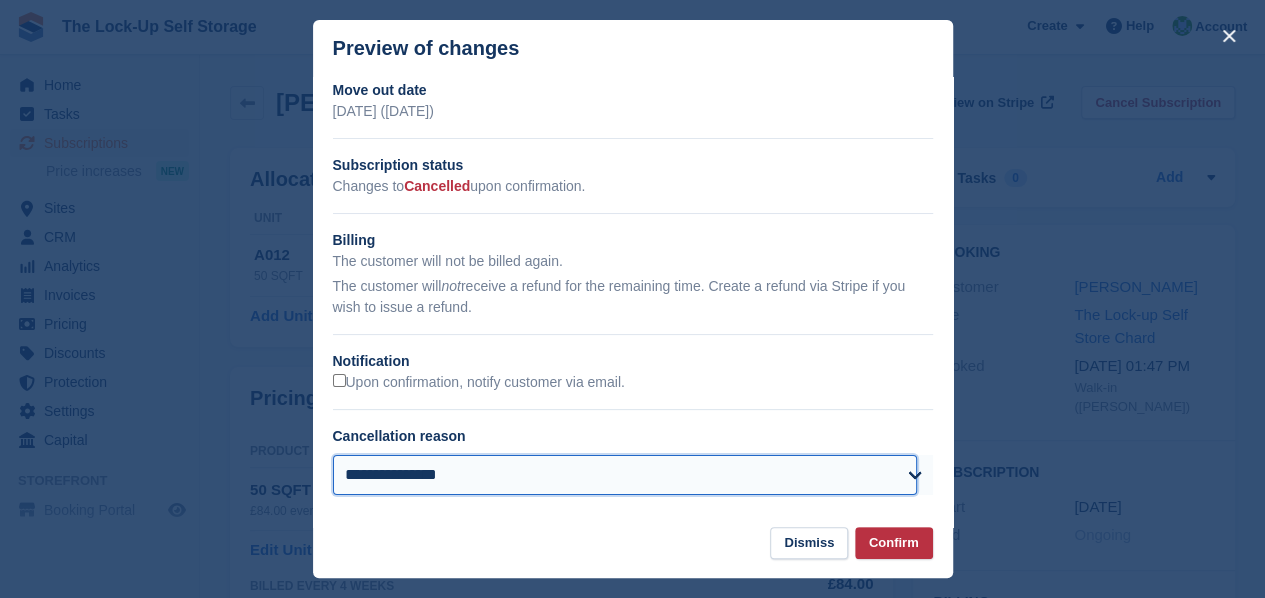 click on "**********" at bounding box center [625, 475] 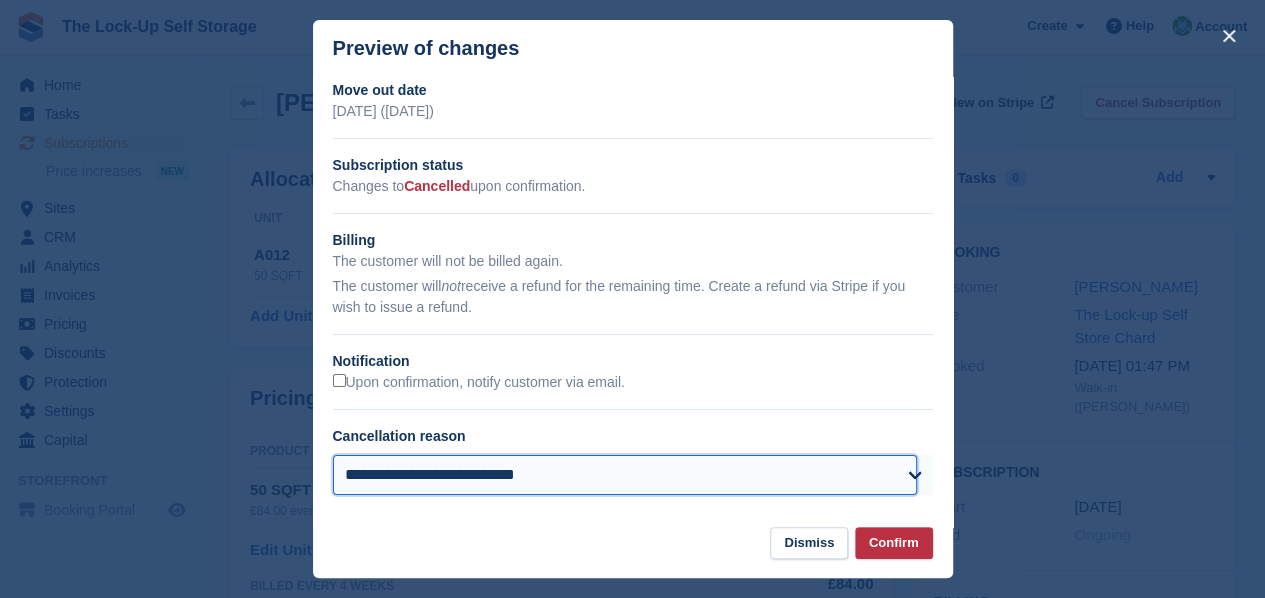 click on "**********" at bounding box center [625, 475] 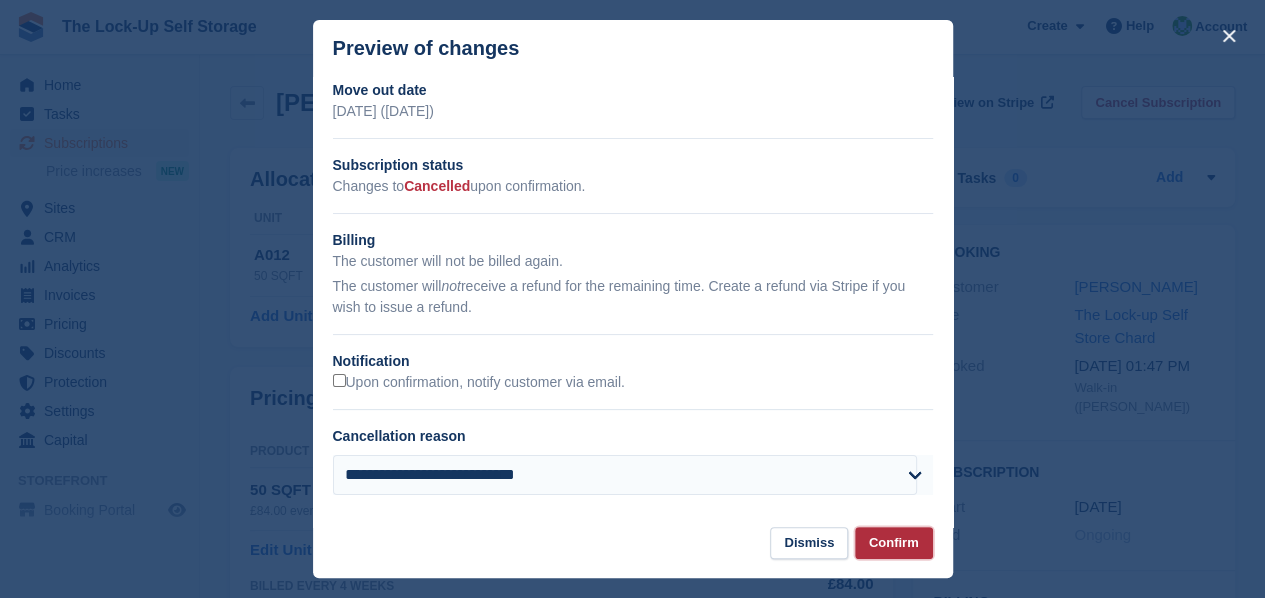 click on "Confirm" at bounding box center [894, 543] 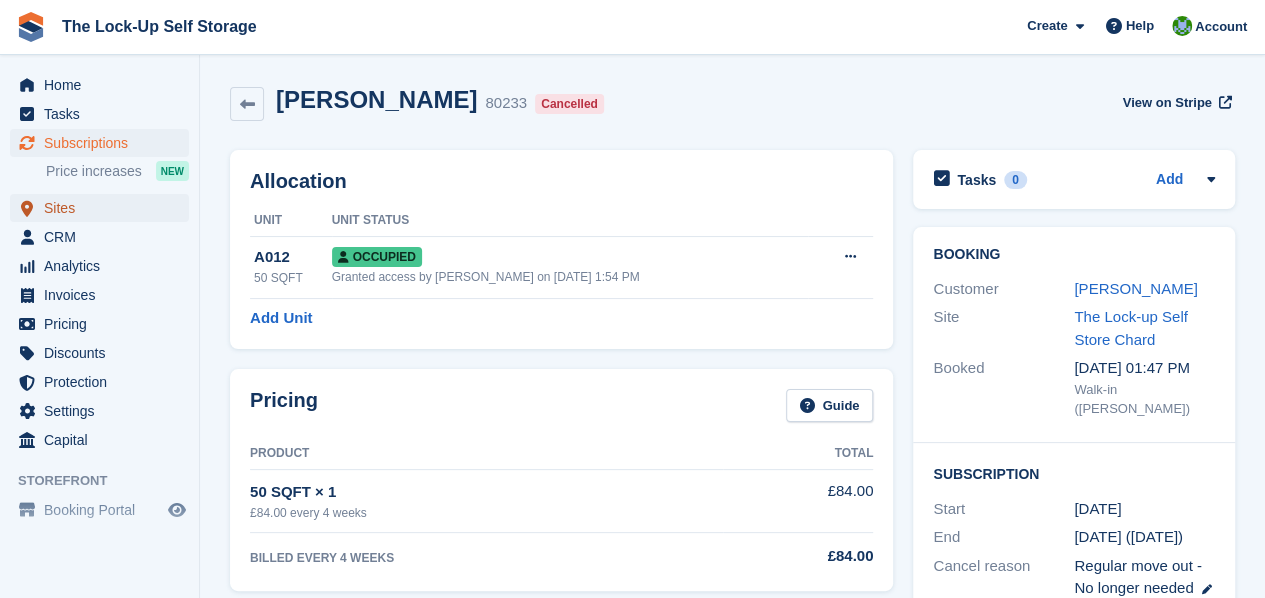 click on "Sites" at bounding box center [104, 208] 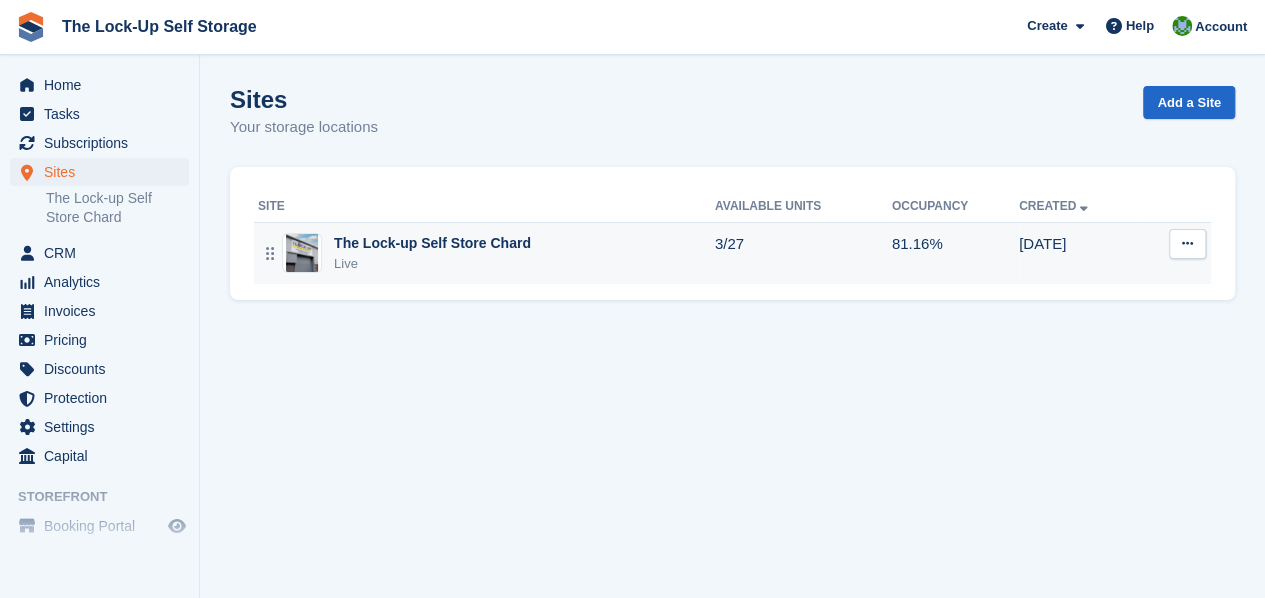click on "Live" at bounding box center (432, 264) 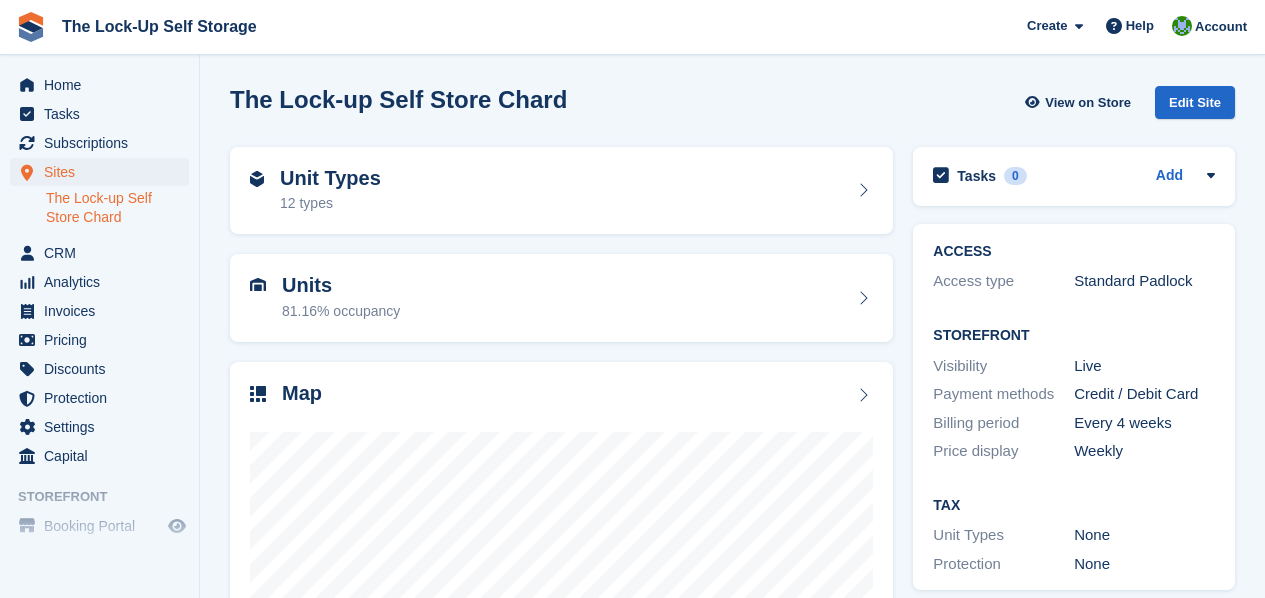 scroll, scrollTop: 0, scrollLeft: 0, axis: both 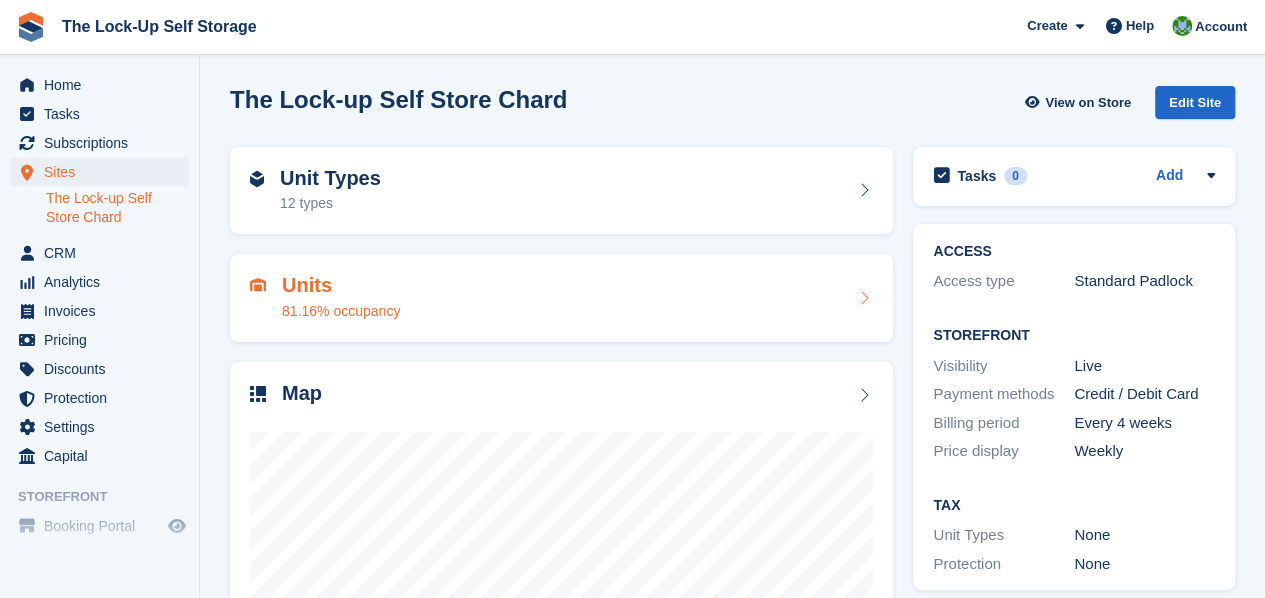 click on "Units
81.16% occupancy" at bounding box center [561, 298] 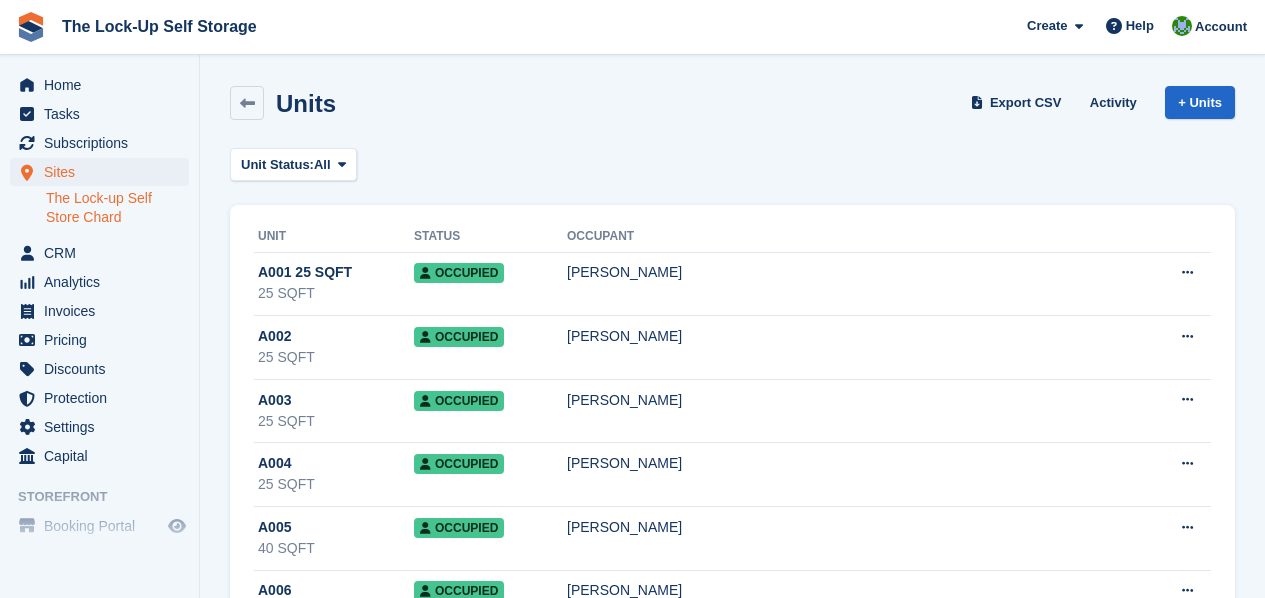 scroll, scrollTop: 0, scrollLeft: 0, axis: both 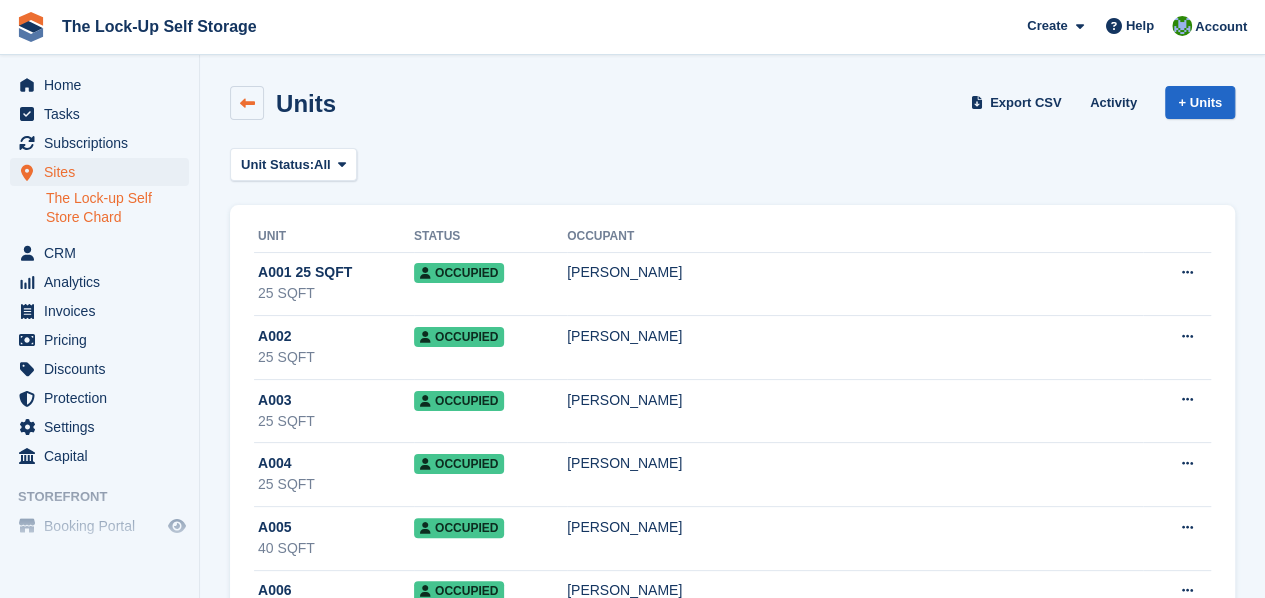 click at bounding box center [247, 103] 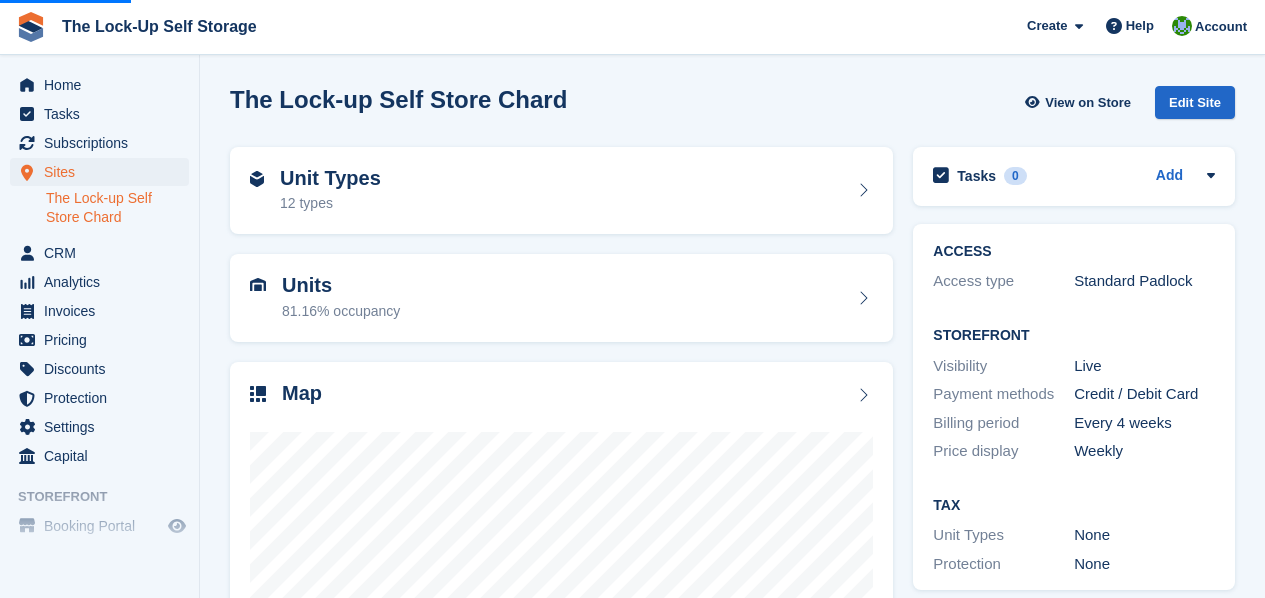 scroll, scrollTop: 0, scrollLeft: 0, axis: both 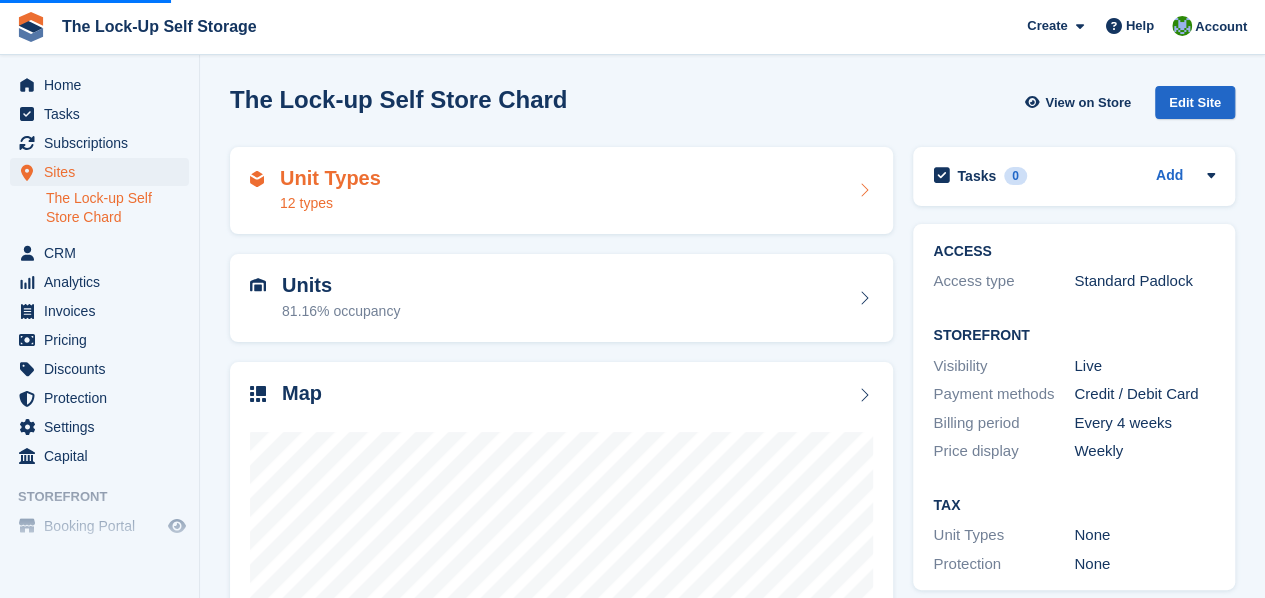 click on "Unit Types
12 types" at bounding box center (561, 191) 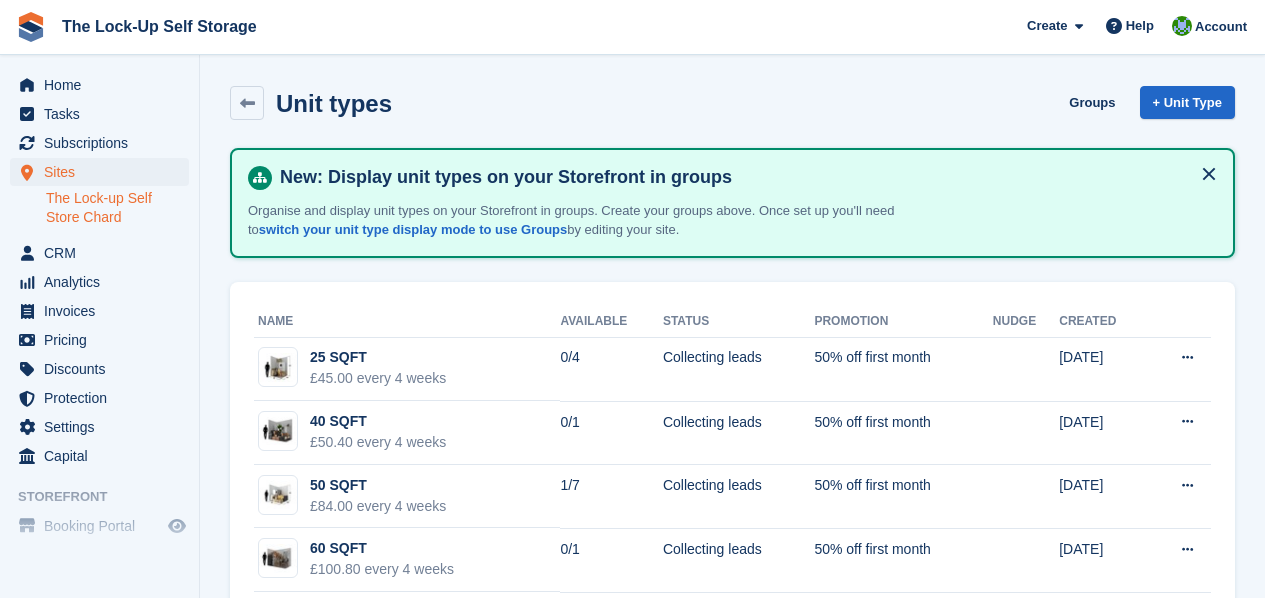 scroll, scrollTop: 0, scrollLeft: 0, axis: both 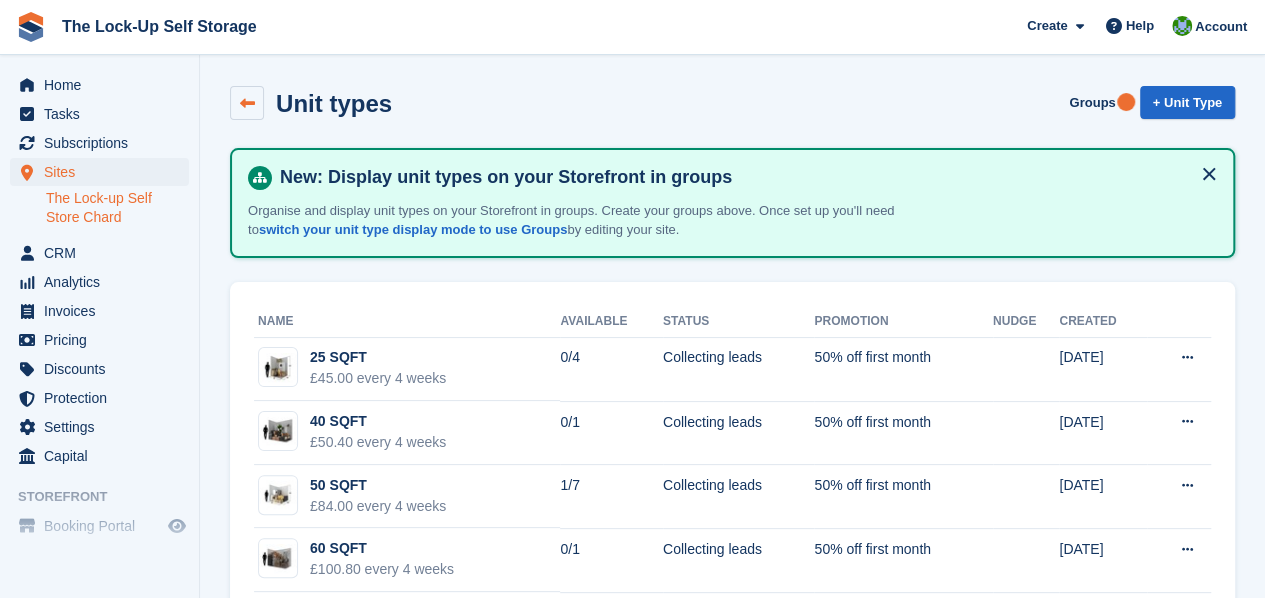 click at bounding box center (247, 103) 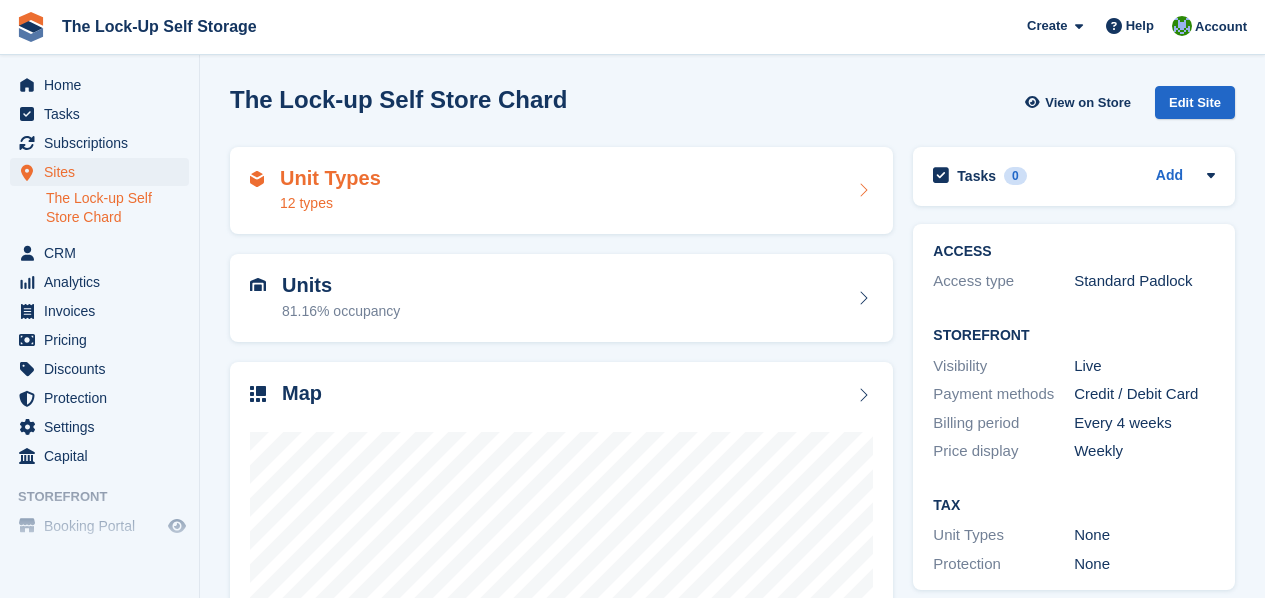 scroll, scrollTop: 0, scrollLeft: 0, axis: both 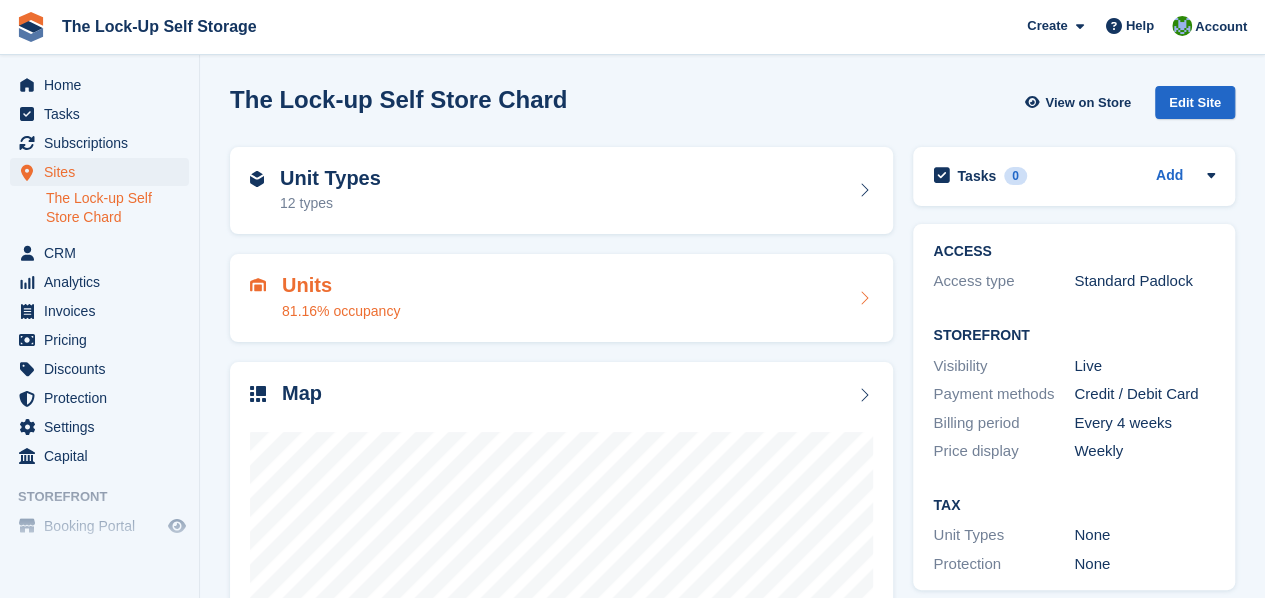 click on "Units" at bounding box center [341, 285] 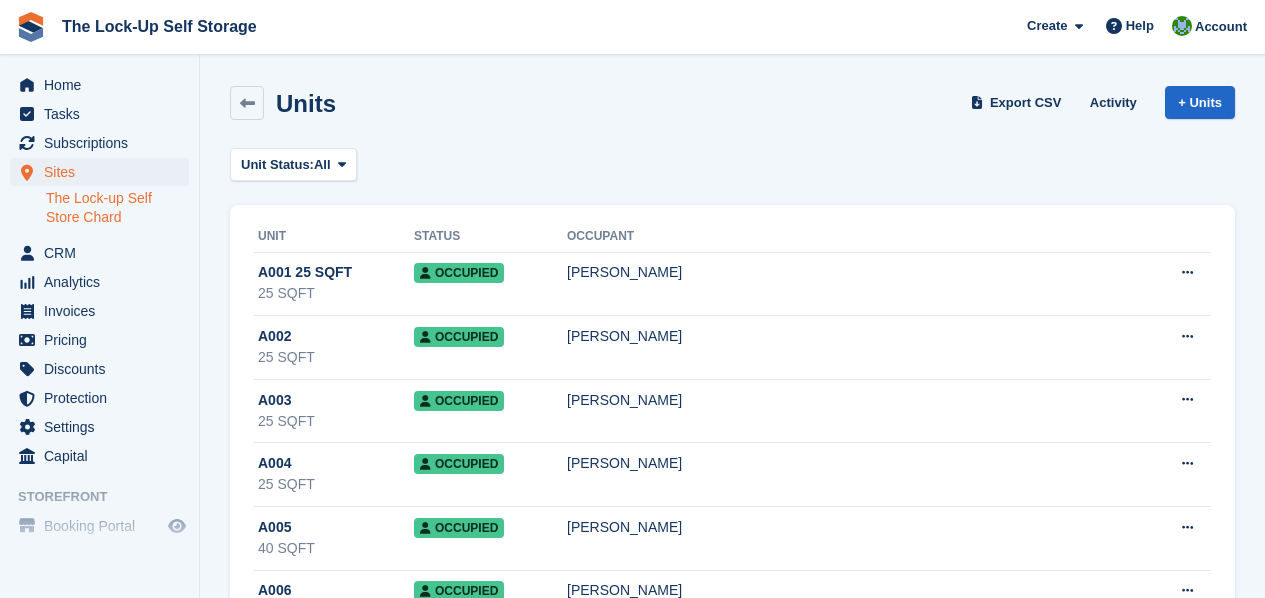 scroll, scrollTop: 0, scrollLeft: 0, axis: both 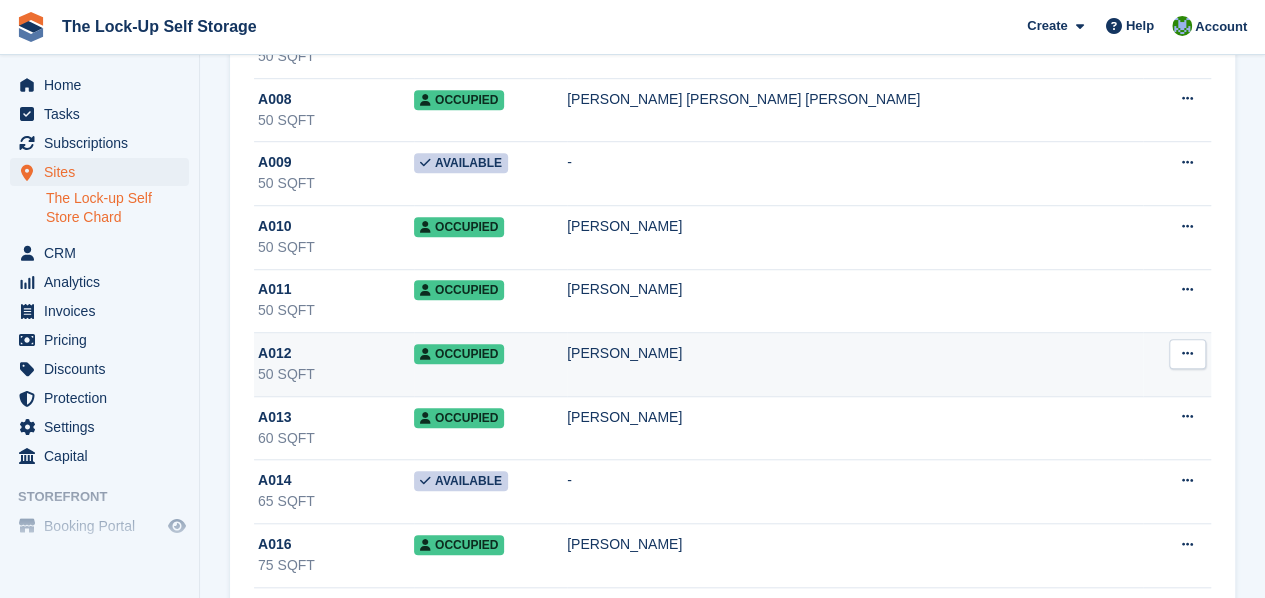 click on "Occupied" at bounding box center [490, 365] 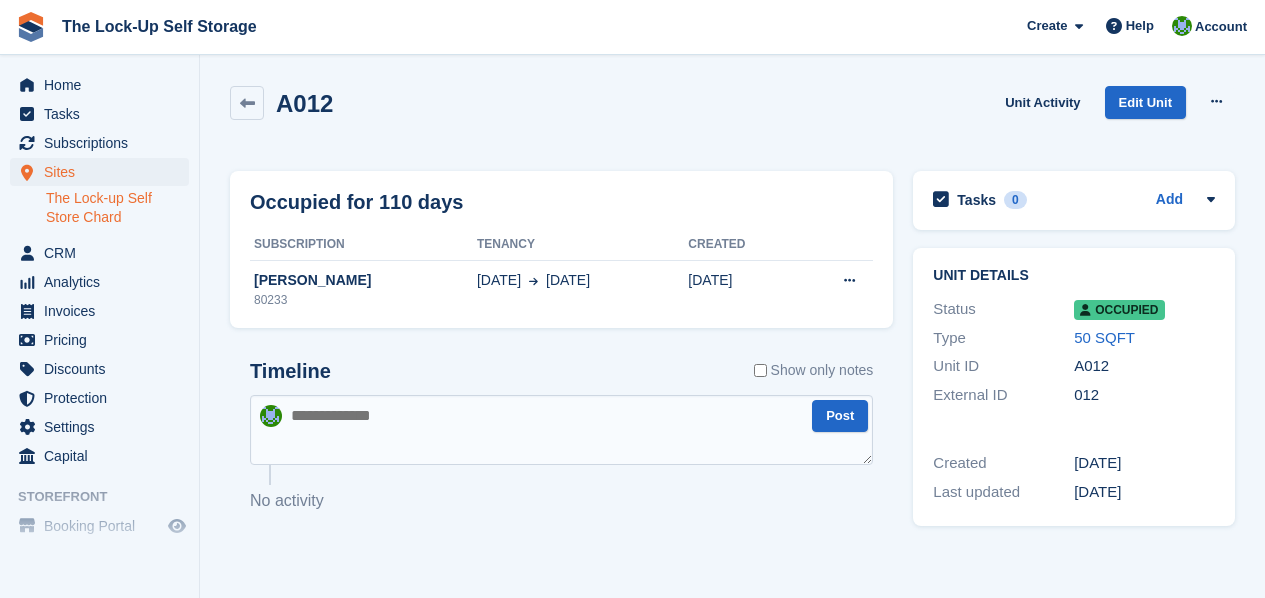 scroll, scrollTop: 0, scrollLeft: 0, axis: both 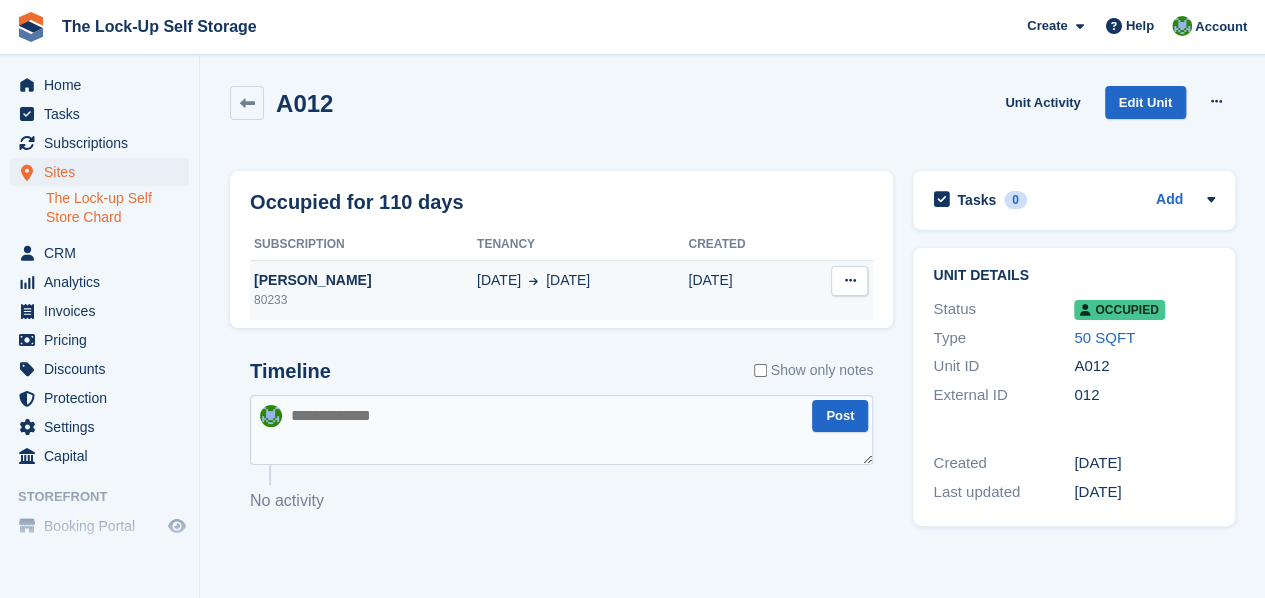 click on "02 Apr
21 Jul" at bounding box center (582, 280) 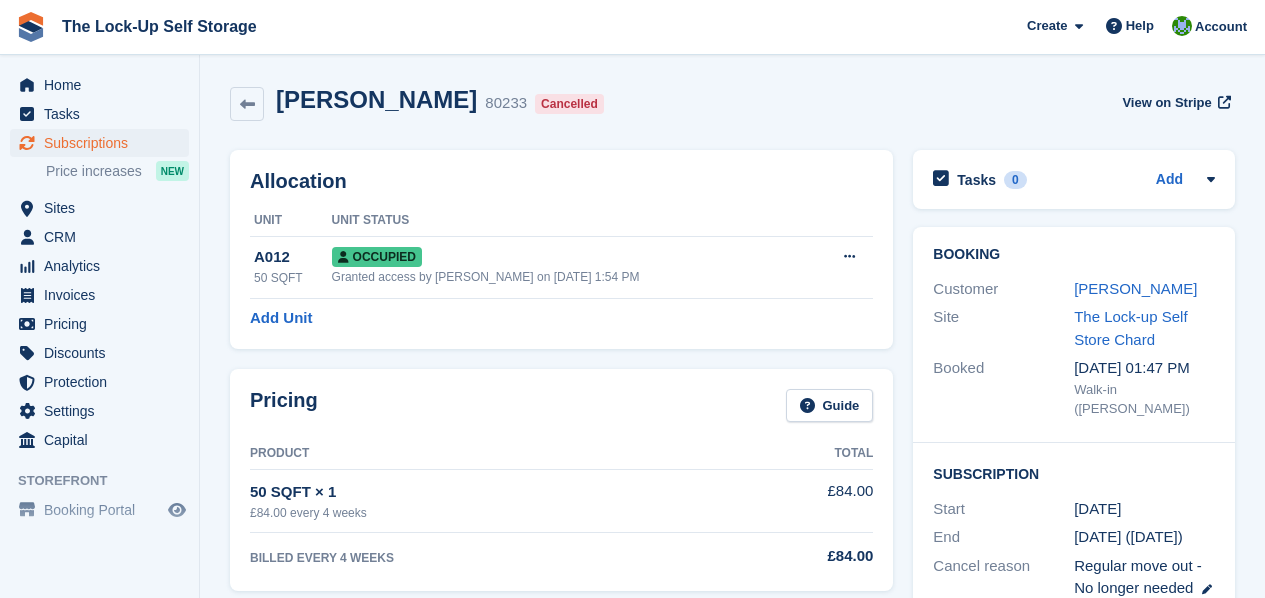 scroll, scrollTop: 0, scrollLeft: 0, axis: both 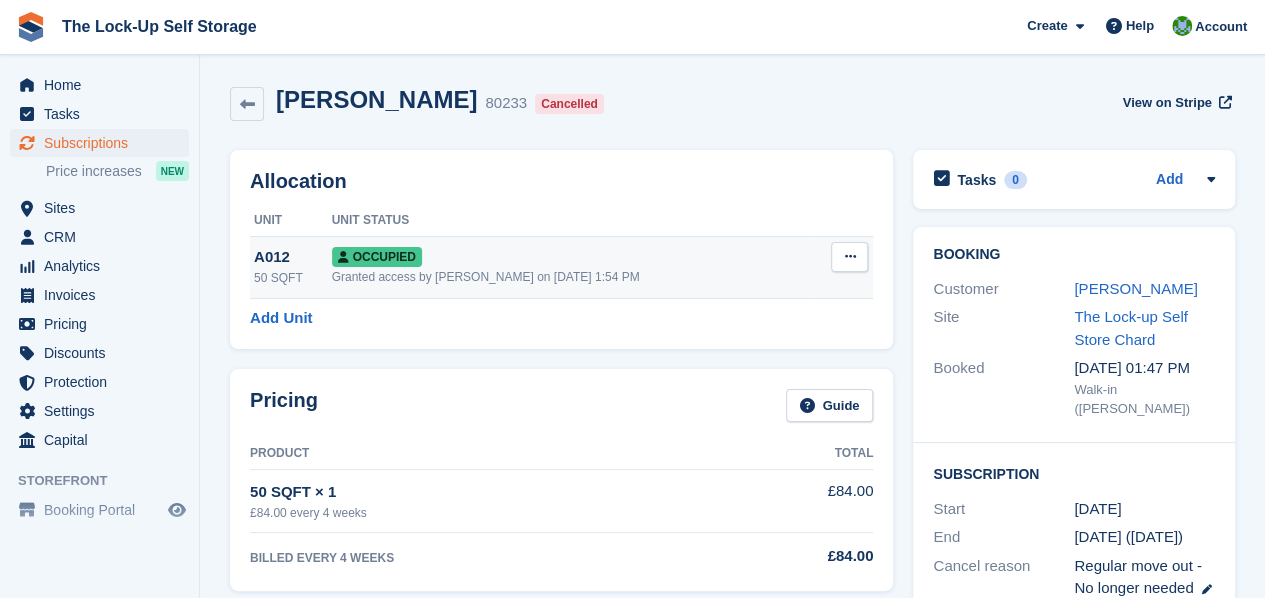 click at bounding box center [849, 257] 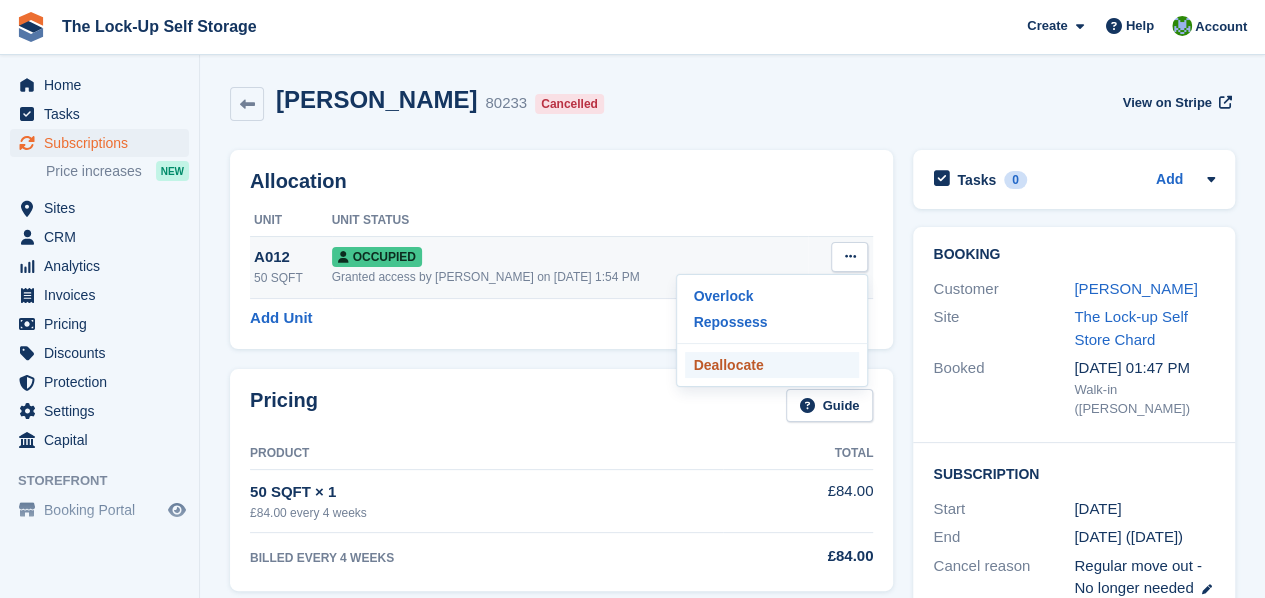 click on "Deallocate" at bounding box center (772, 365) 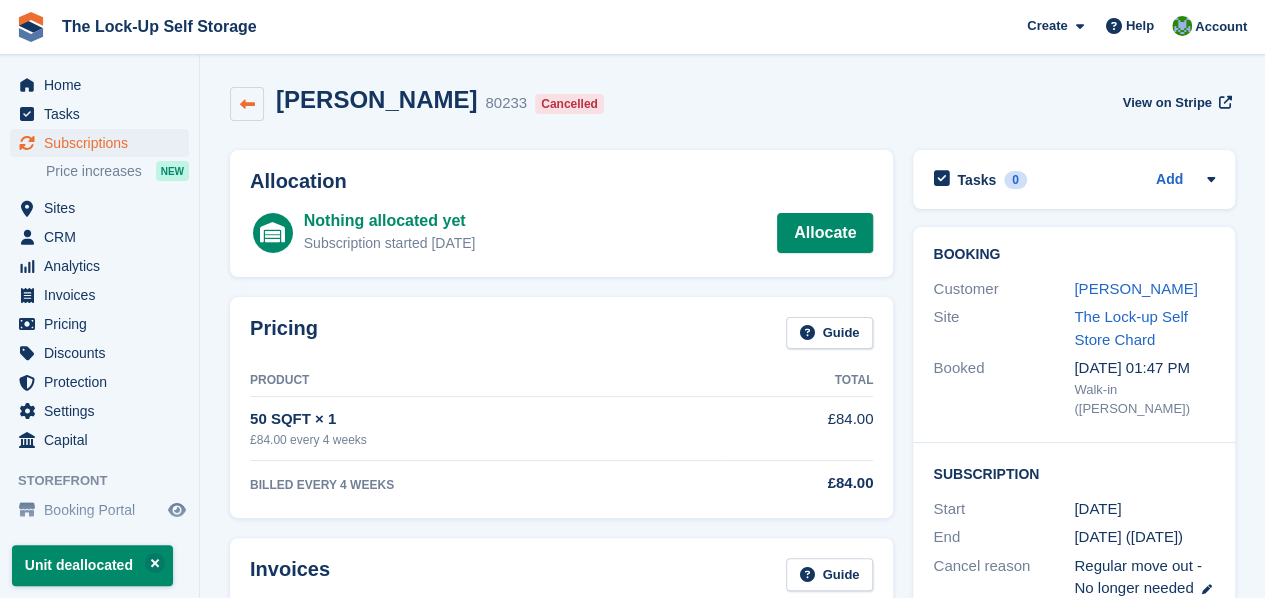 click at bounding box center (247, 104) 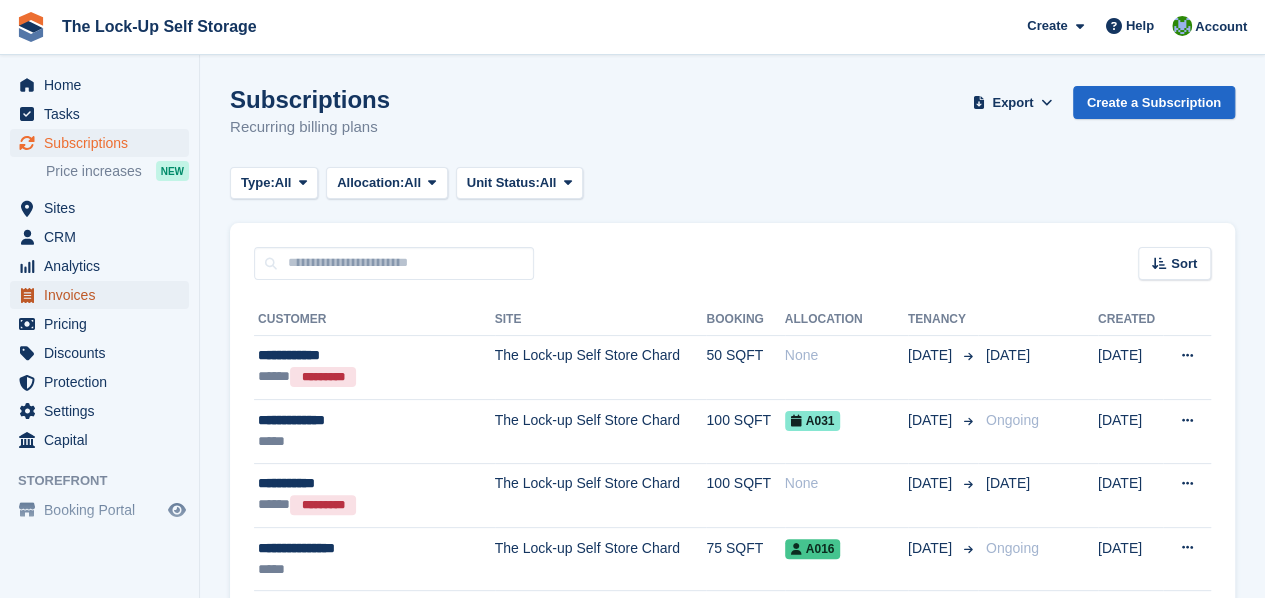 click on "Invoices" at bounding box center (104, 295) 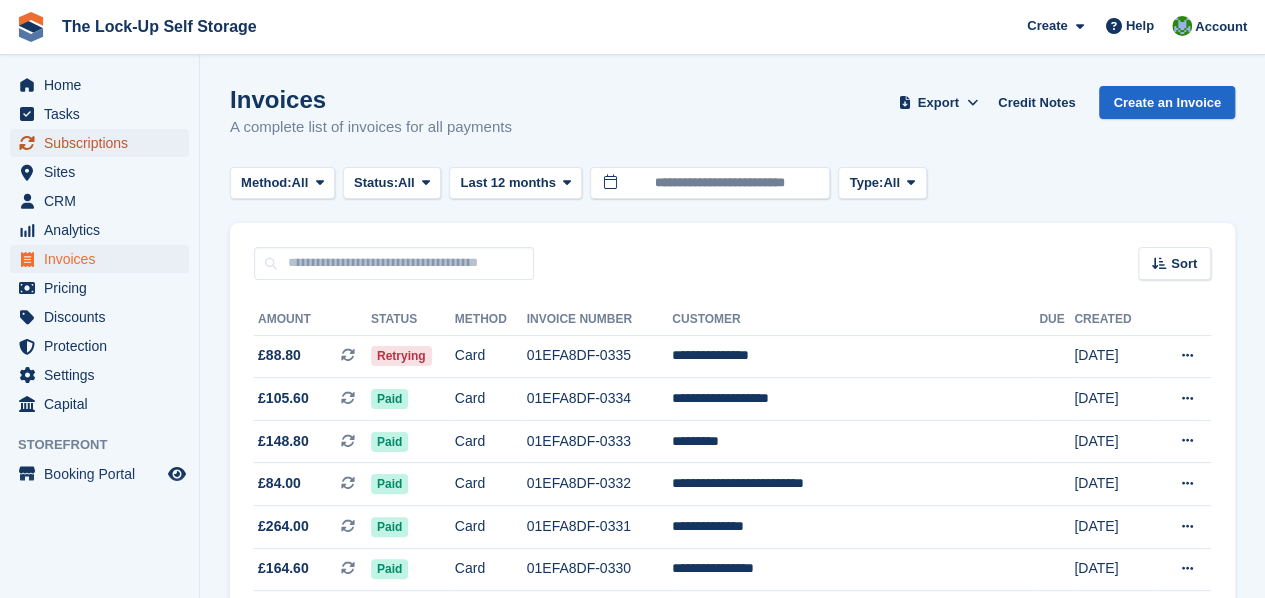 click on "Subscriptions" at bounding box center (104, 143) 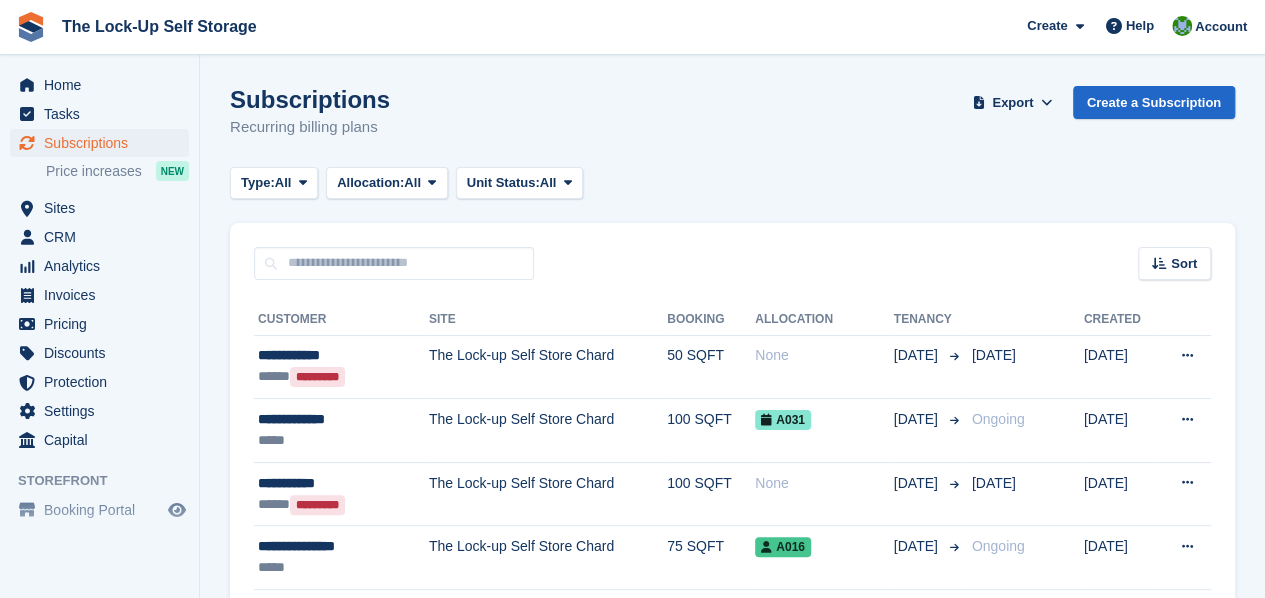 click on "Sites" at bounding box center (104, 208) 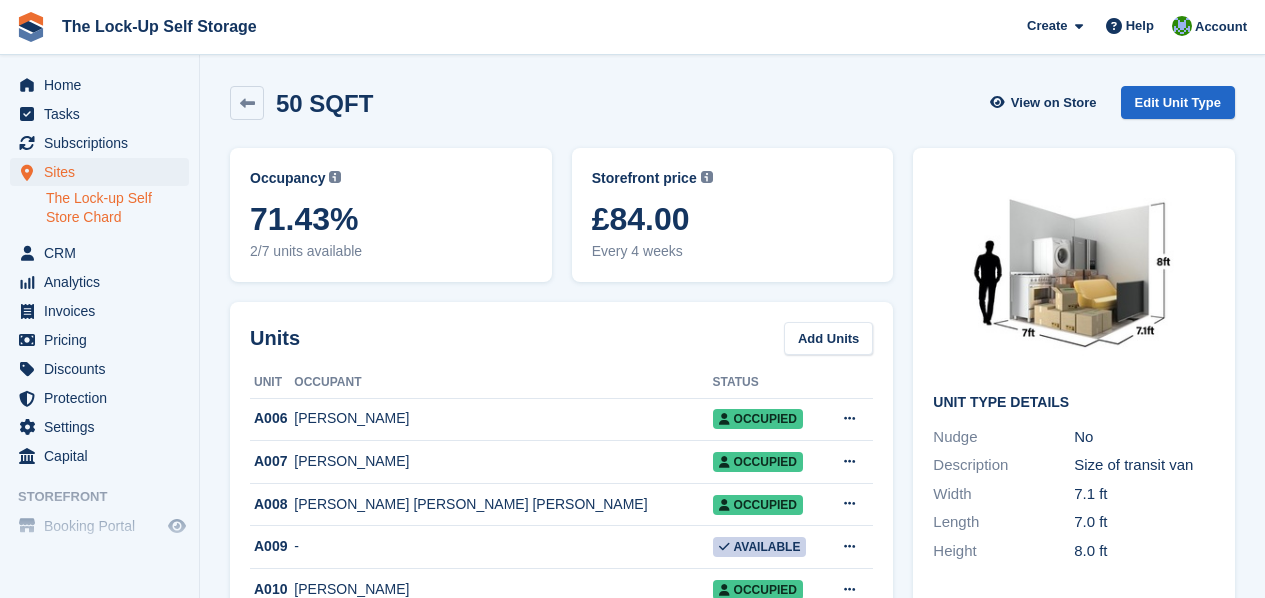 scroll, scrollTop: 0, scrollLeft: 0, axis: both 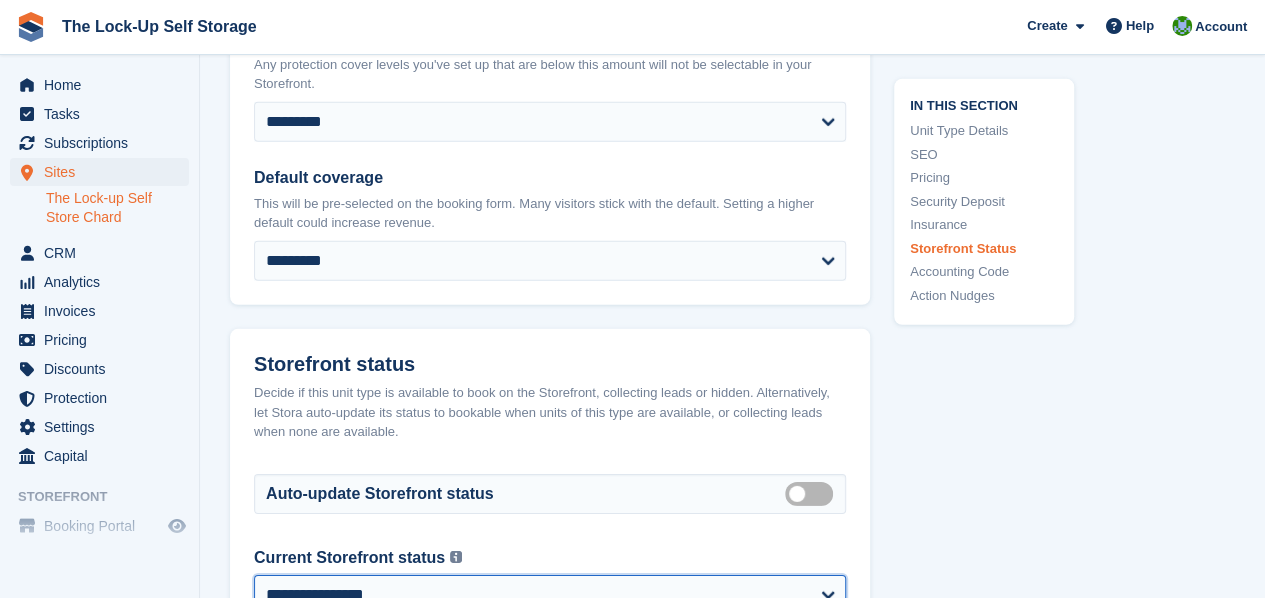 click on "**********" at bounding box center [550, 595] 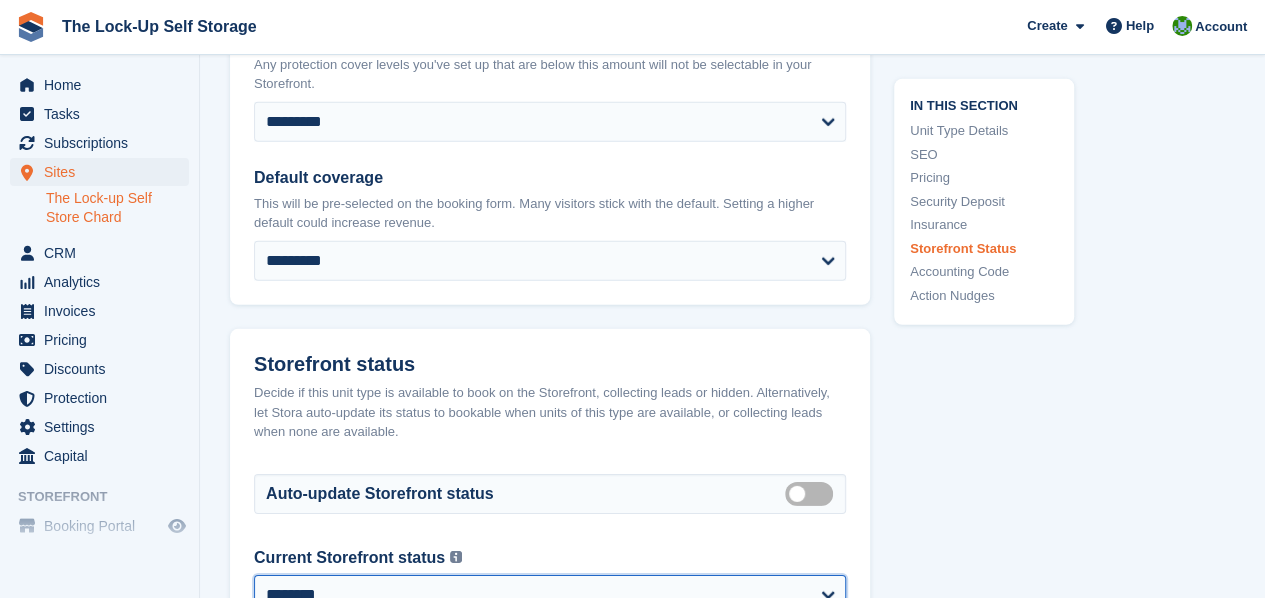 click on "**********" at bounding box center [550, 595] 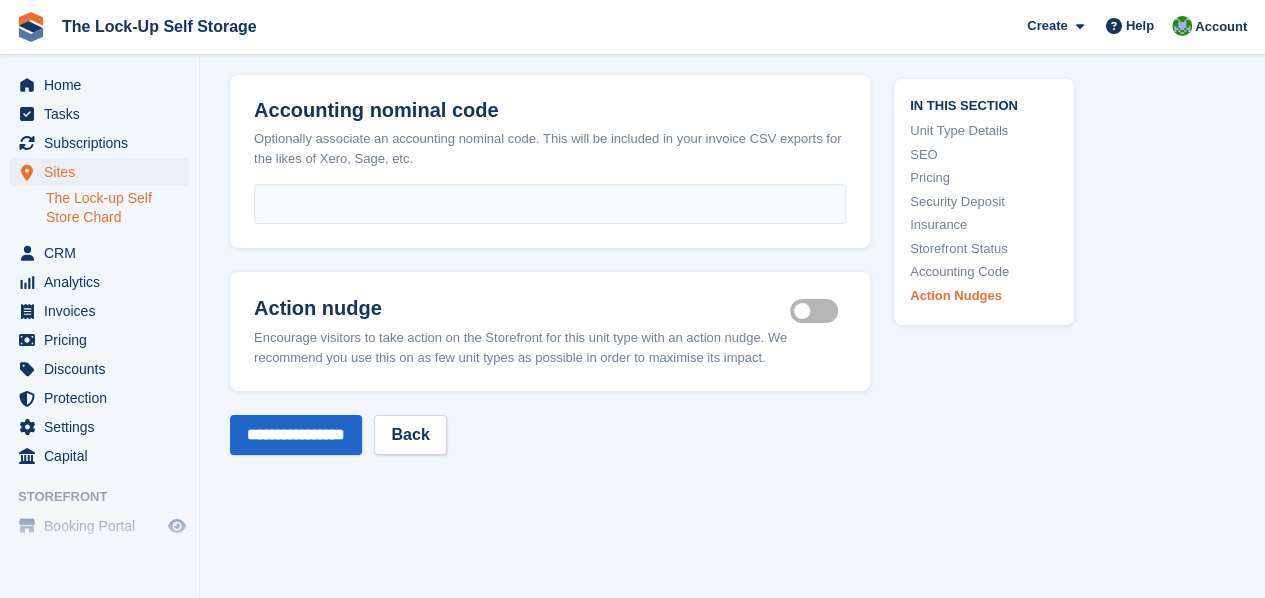 scroll, scrollTop: 3562, scrollLeft: 0, axis: vertical 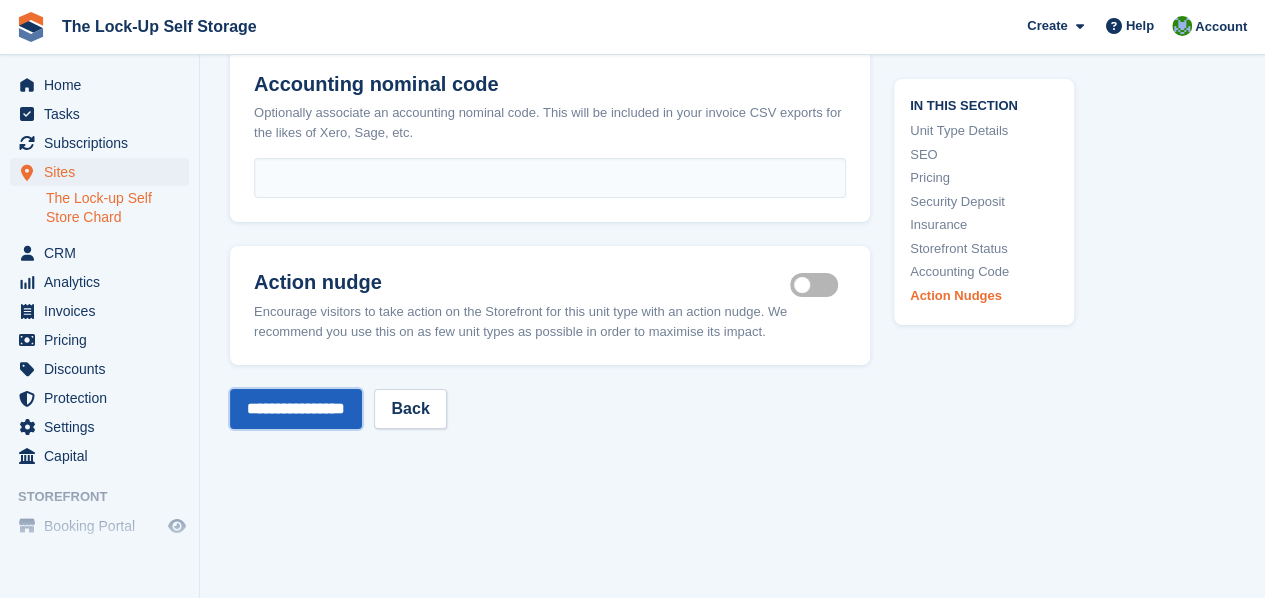 click on "**********" at bounding box center (296, 409) 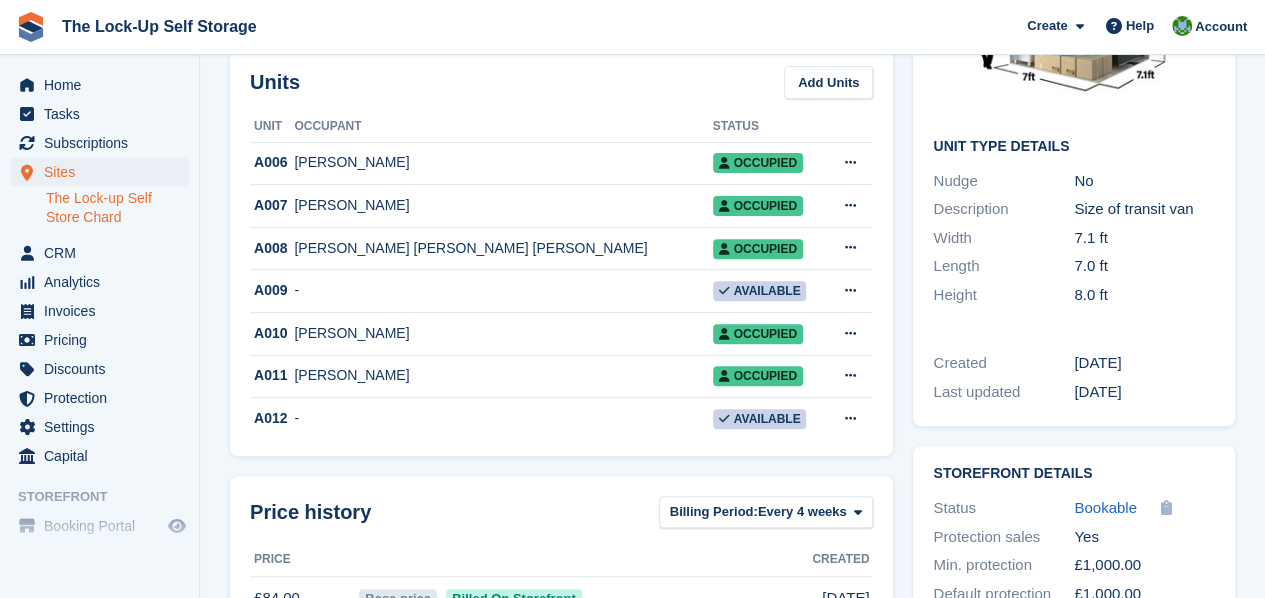 scroll, scrollTop: 0, scrollLeft: 0, axis: both 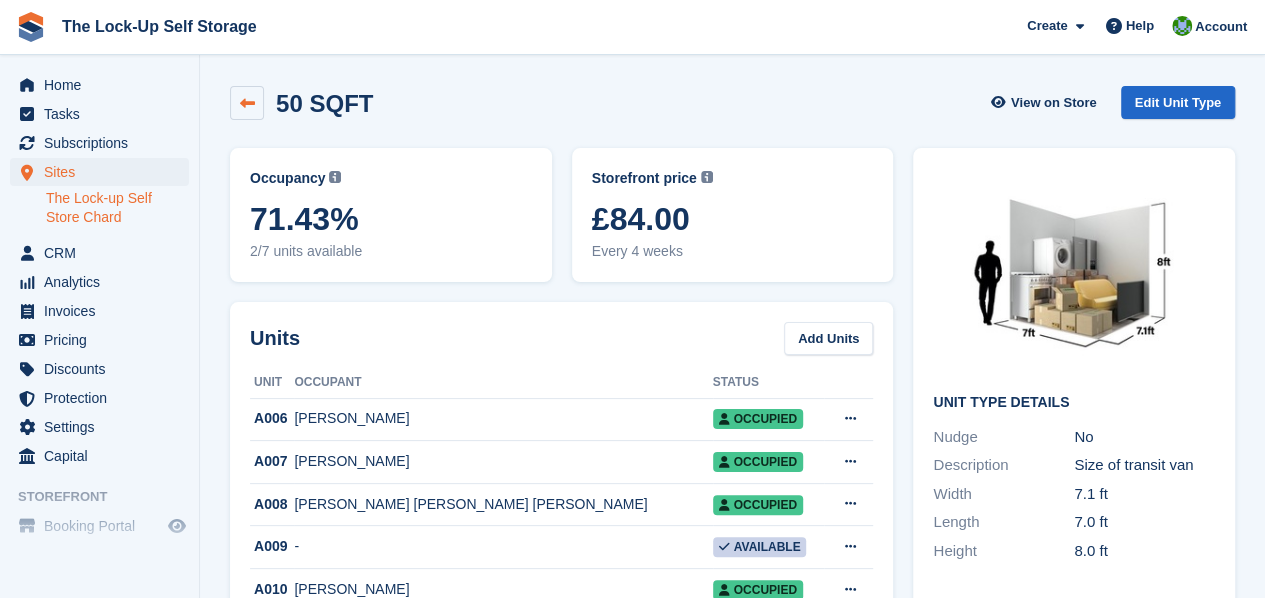 click at bounding box center [247, 103] 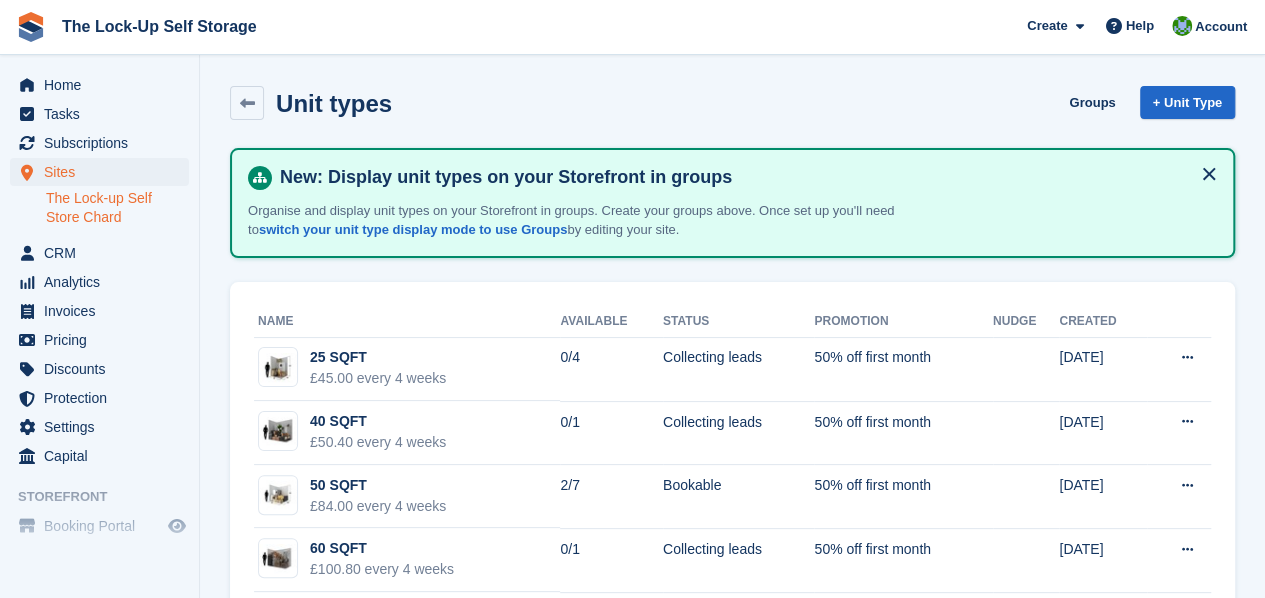 click on "Invoices" at bounding box center [104, 311] 